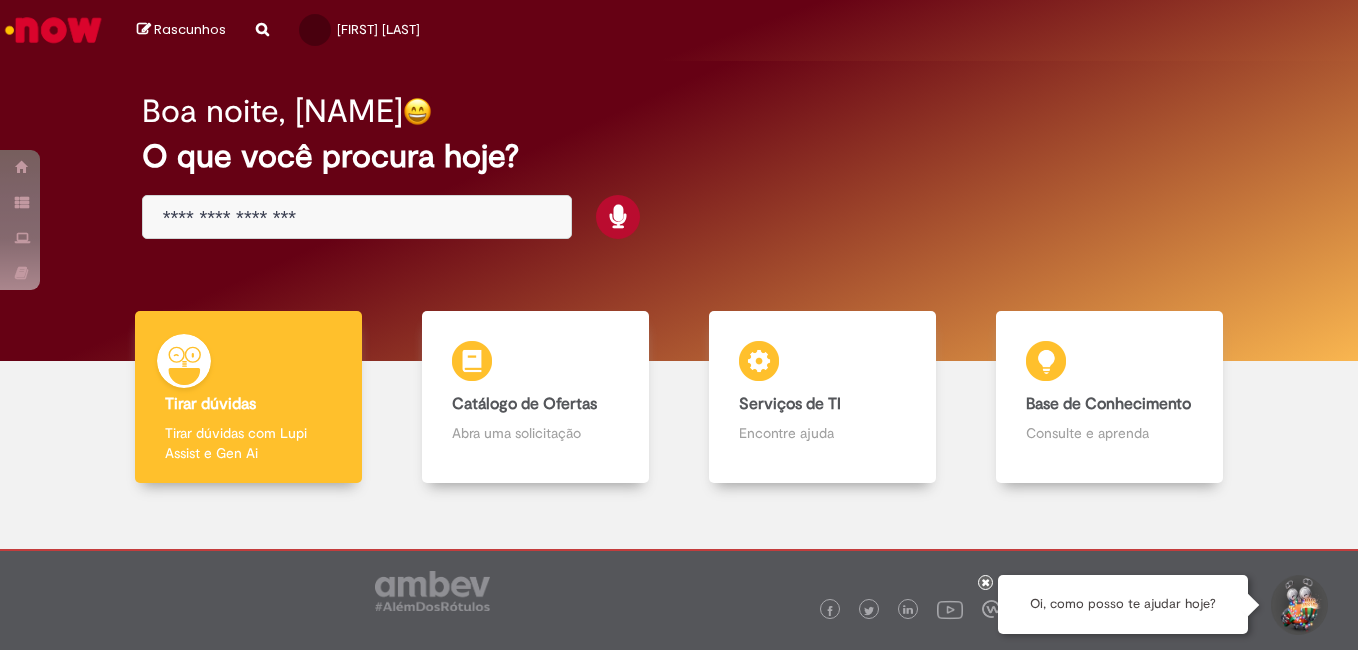 scroll, scrollTop: 0, scrollLeft: 0, axis: both 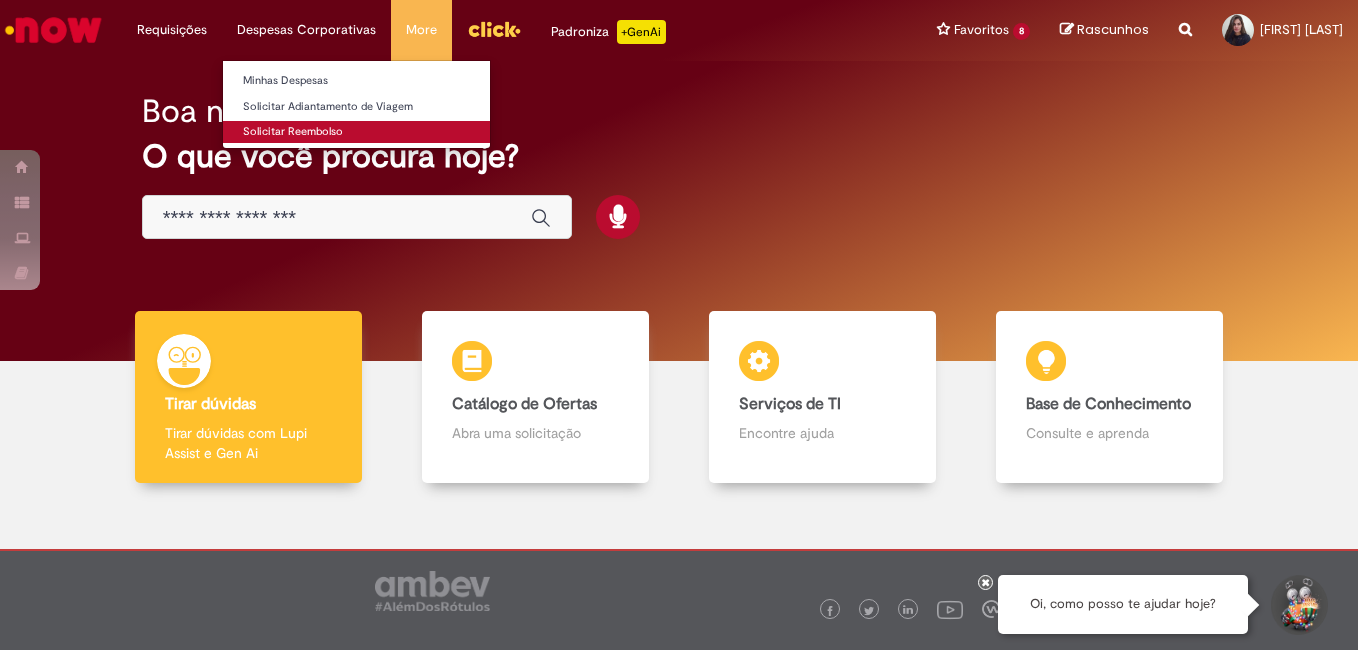 click on "Solicitar Reembolso" at bounding box center [356, 132] 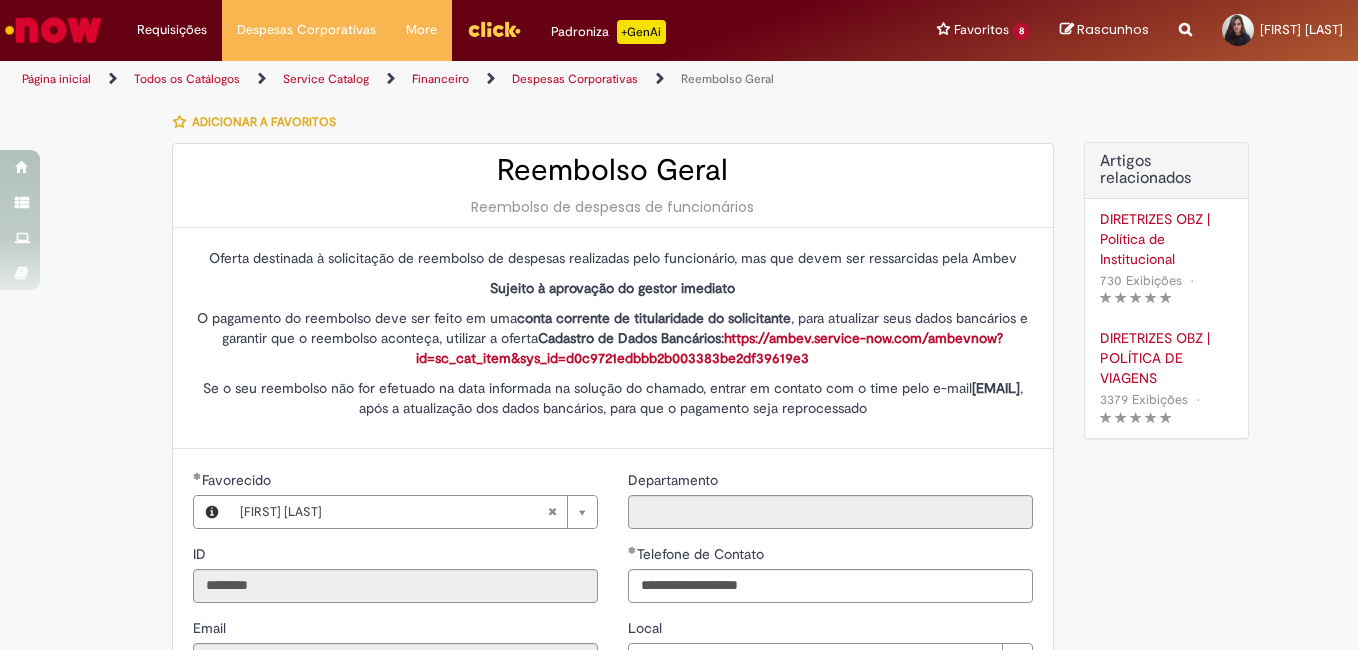 click on "https://ambev.service-now.com/ambevnow?id=sc_cat_item&sys_id=d0c9721edbbb2b003383be2df39619e3" at bounding box center [709, 348] 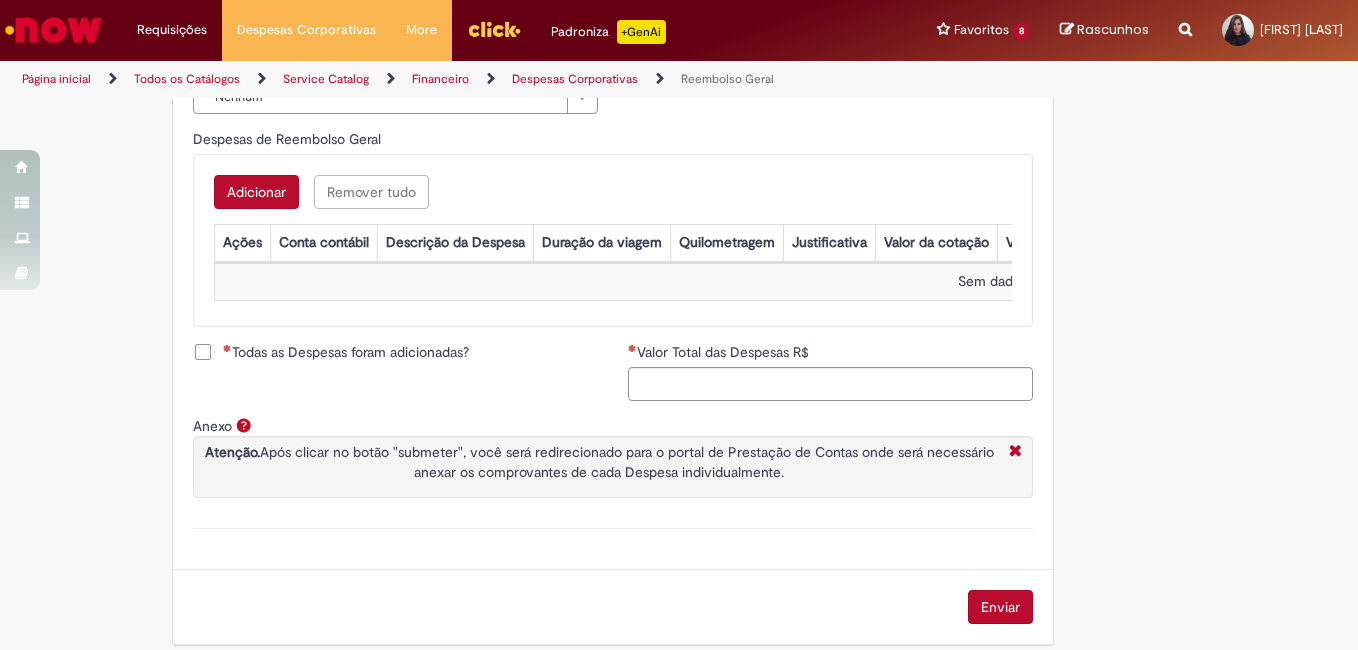 scroll, scrollTop: 846, scrollLeft: 0, axis: vertical 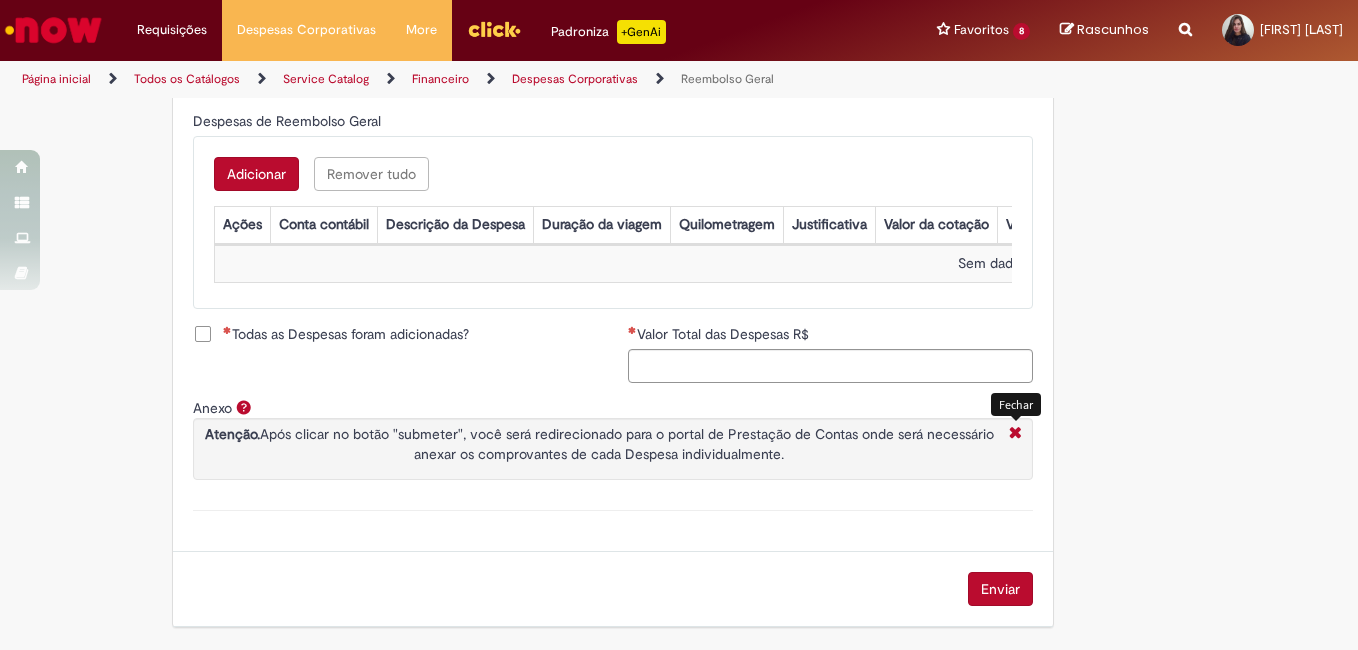 click at bounding box center [1015, 434] 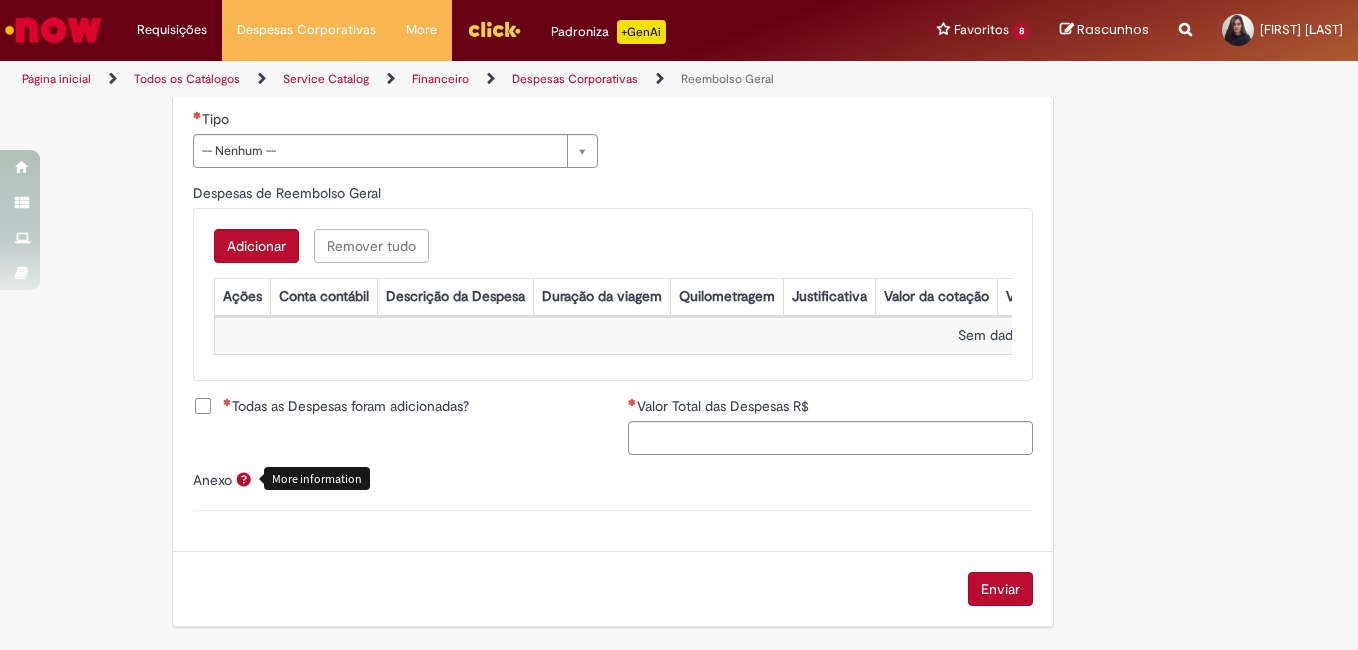 scroll, scrollTop: 774, scrollLeft: 0, axis: vertical 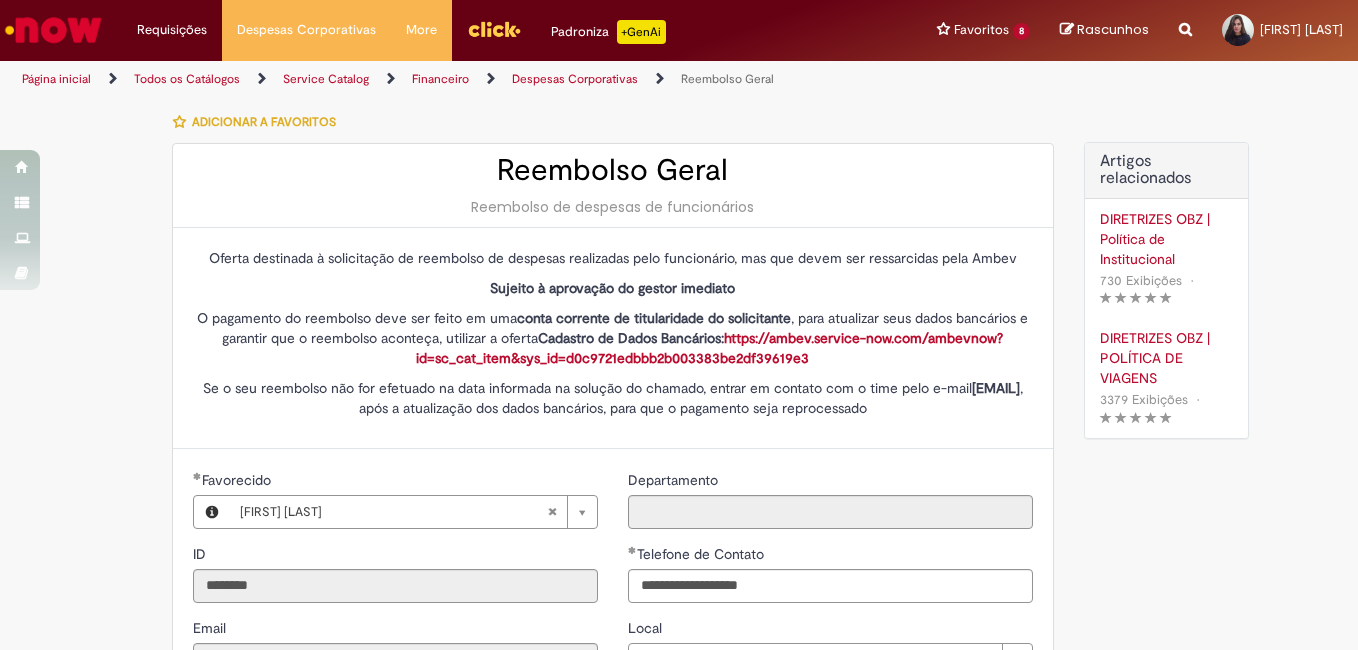 click on "https://ambev.service-now.com/ambevnow?id=sc_cat_item&sys_id=d0c9721edbbb2b003383be2df39619e3" at bounding box center [709, 348] 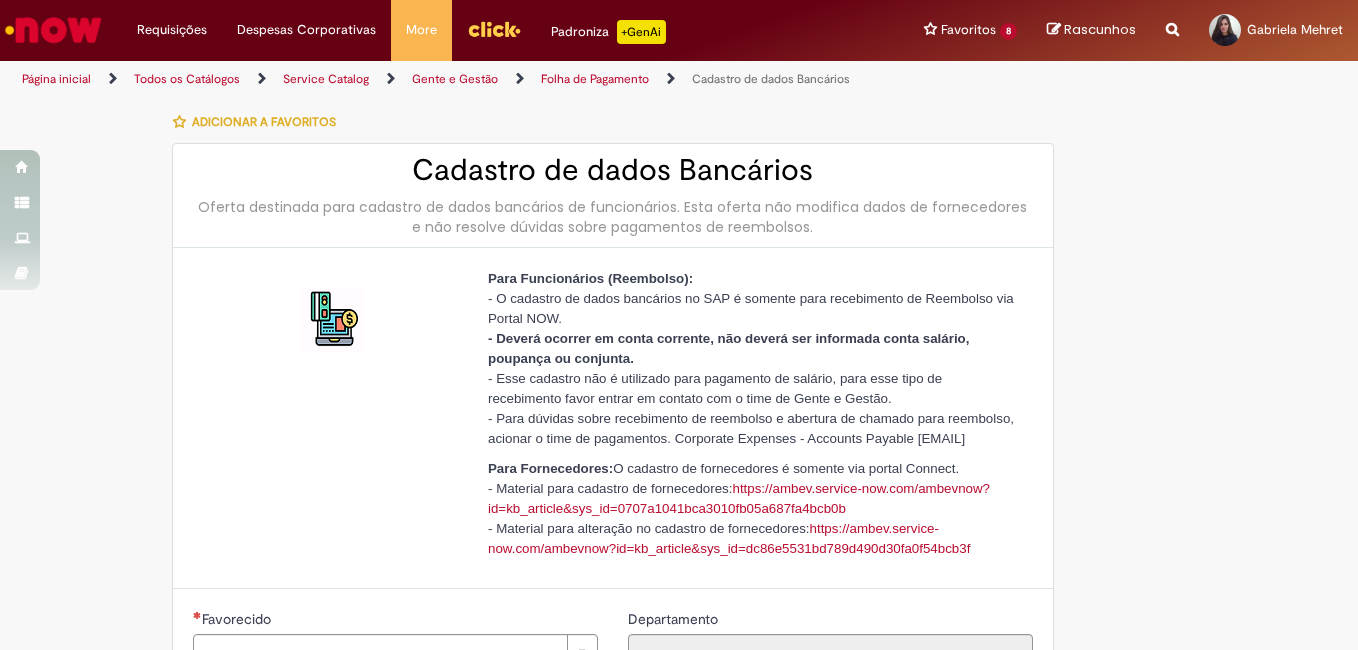 scroll, scrollTop: 0, scrollLeft: 0, axis: both 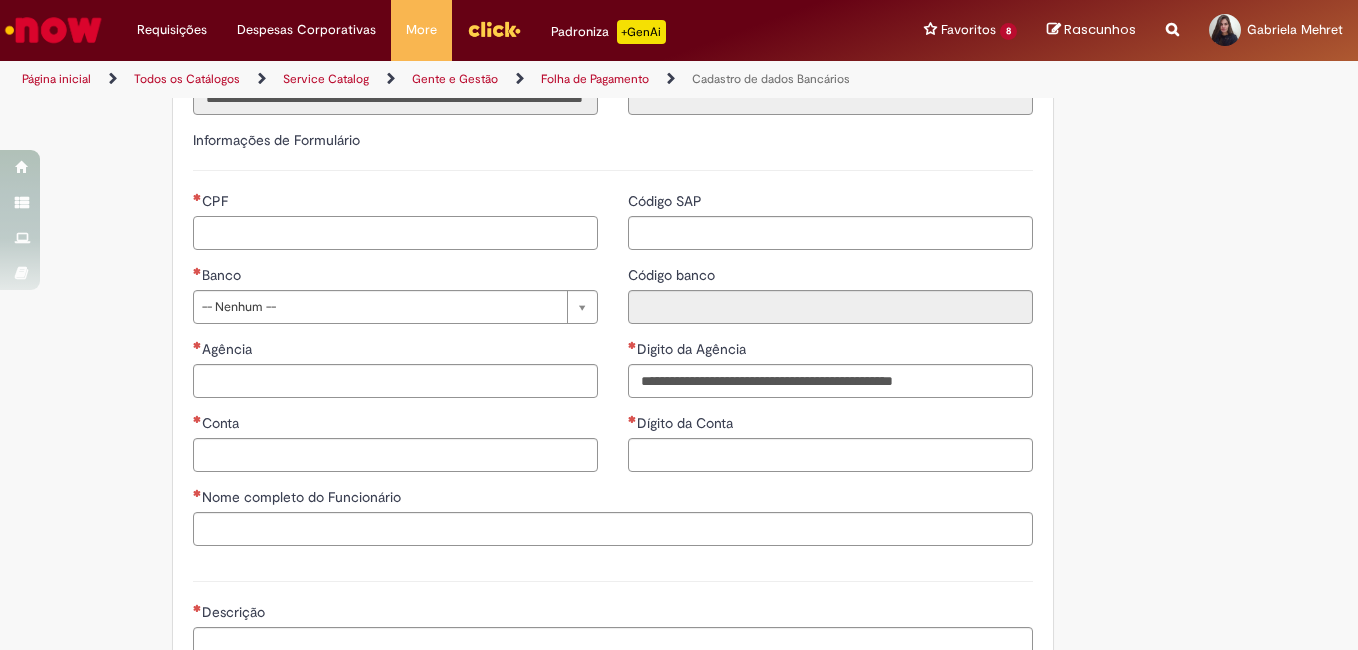 click on "CPF" at bounding box center (395, 233) 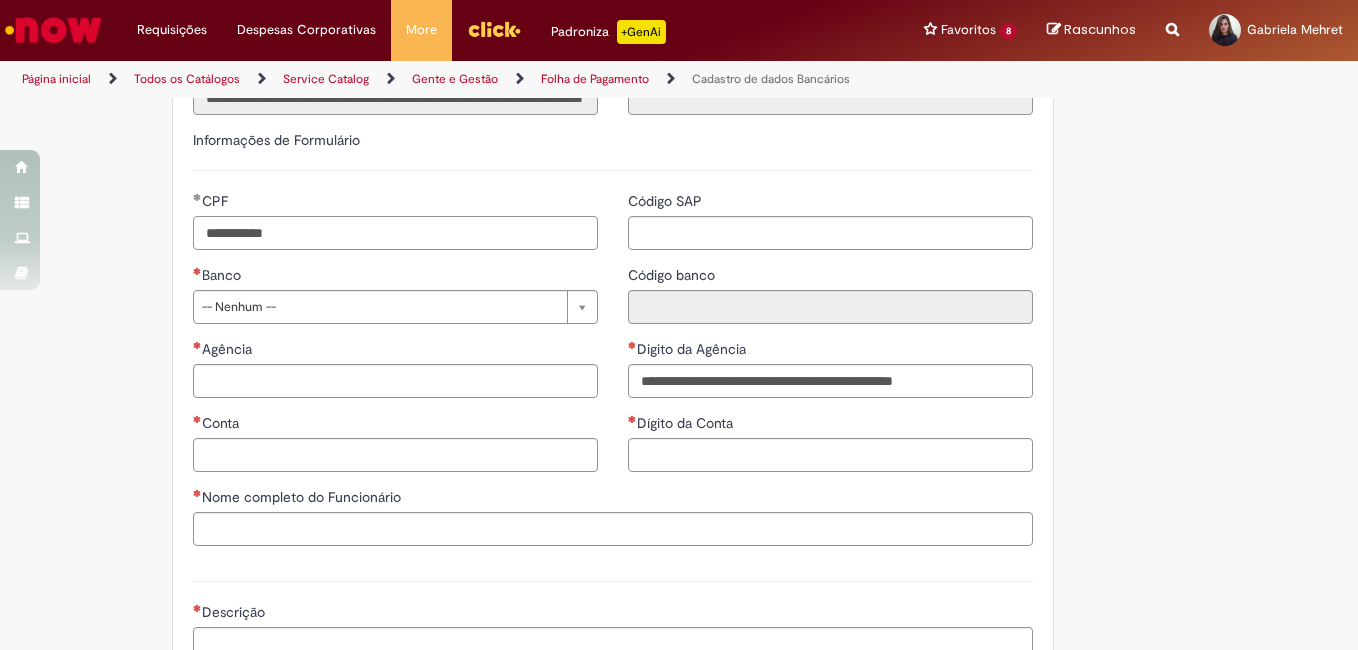 type on "**********" 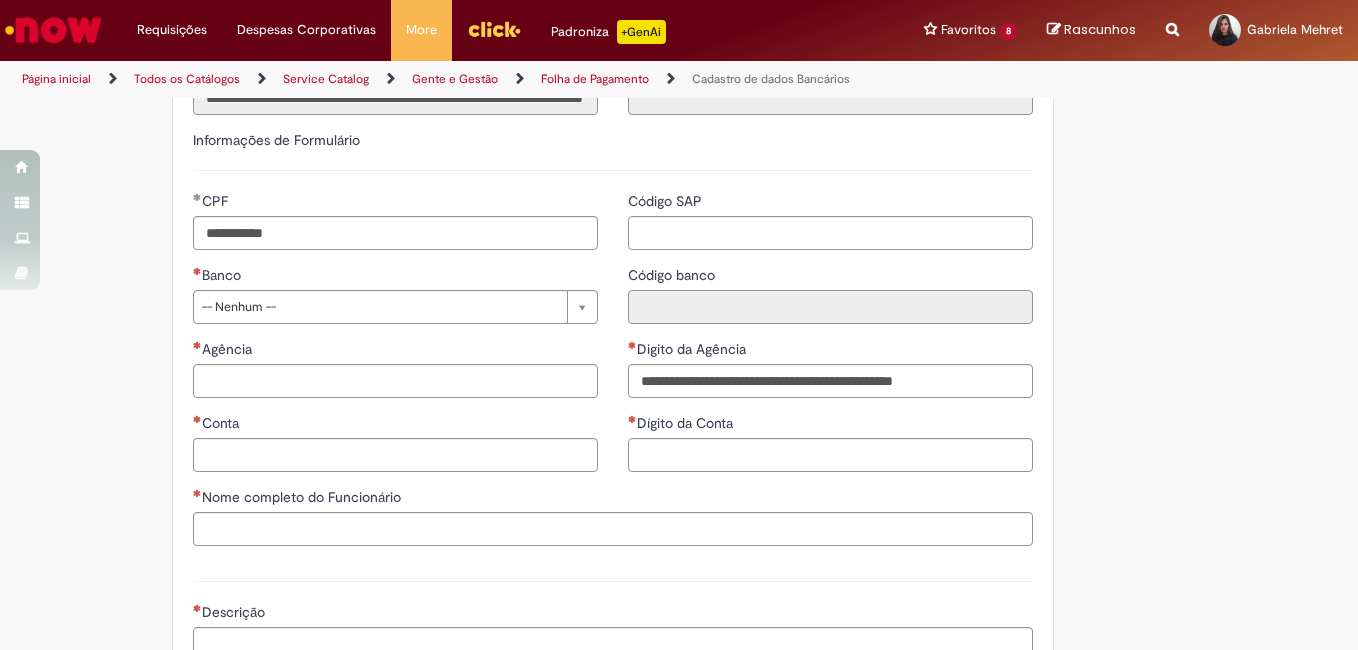 click on "Código banco" at bounding box center [830, 307] 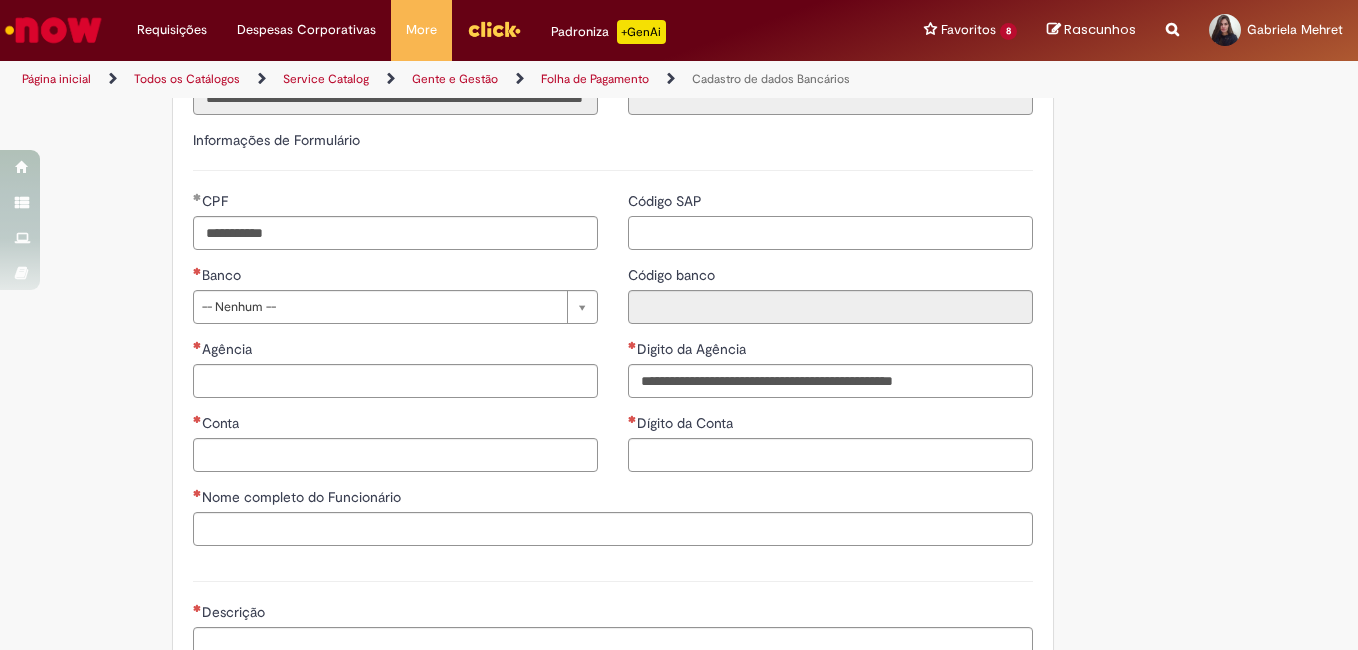 click on "Código SAP" at bounding box center [830, 233] 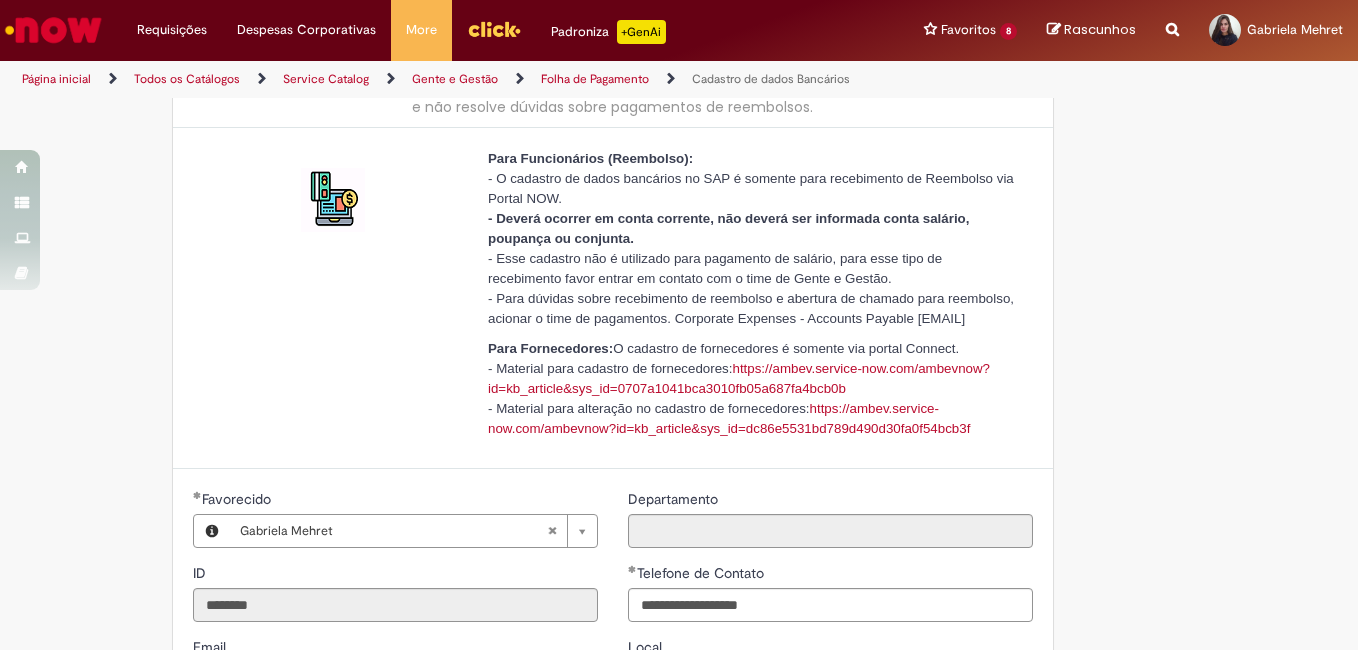 scroll, scrollTop: 0, scrollLeft: 0, axis: both 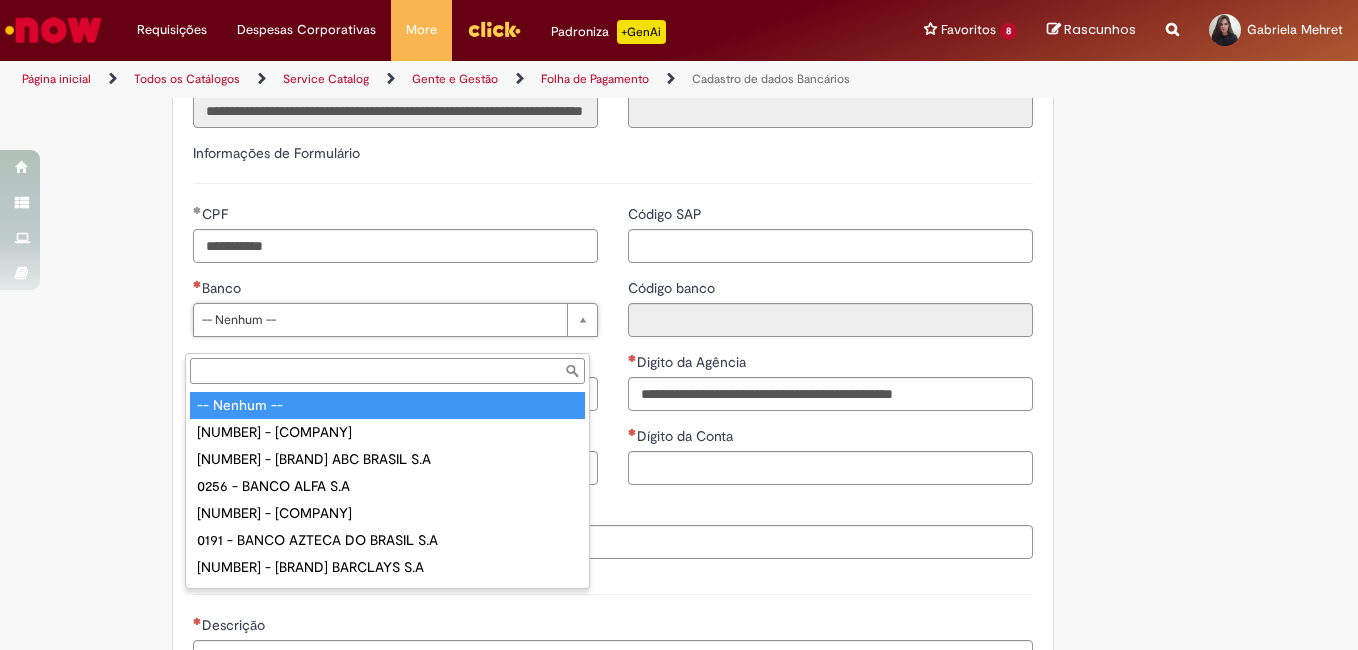click on "Banco" at bounding box center [387, 371] 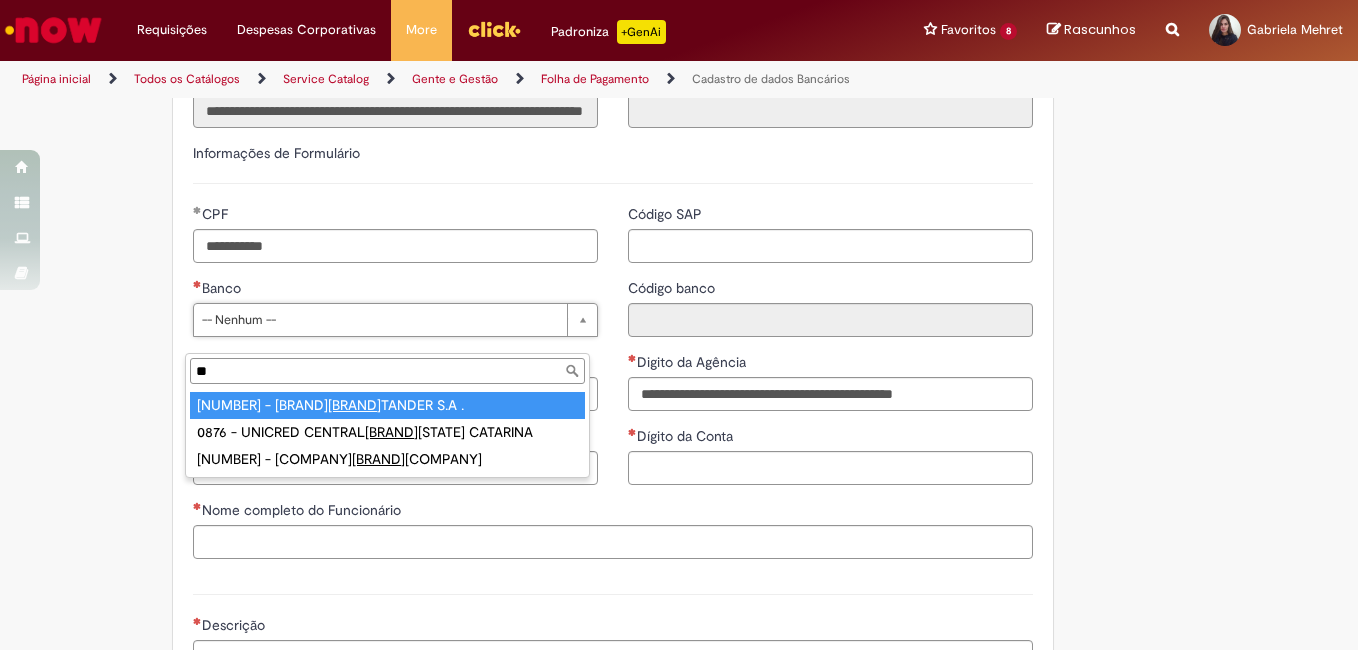 type on "*" 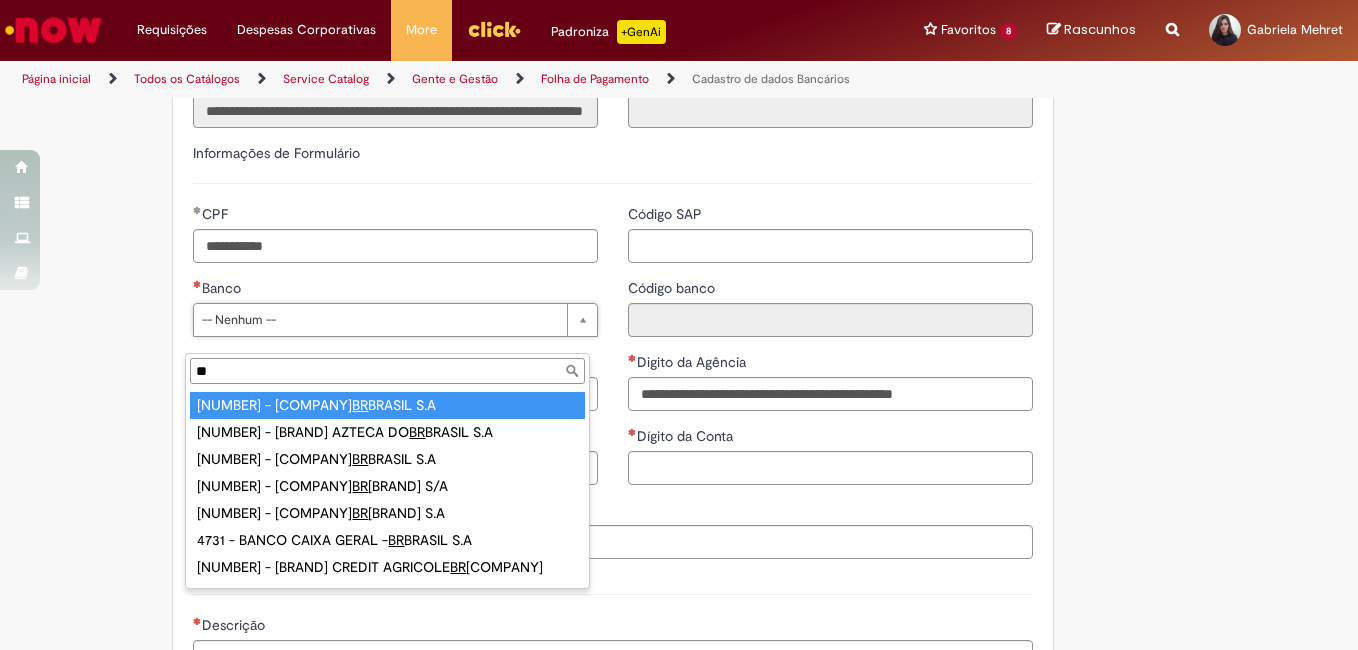 type on "*" 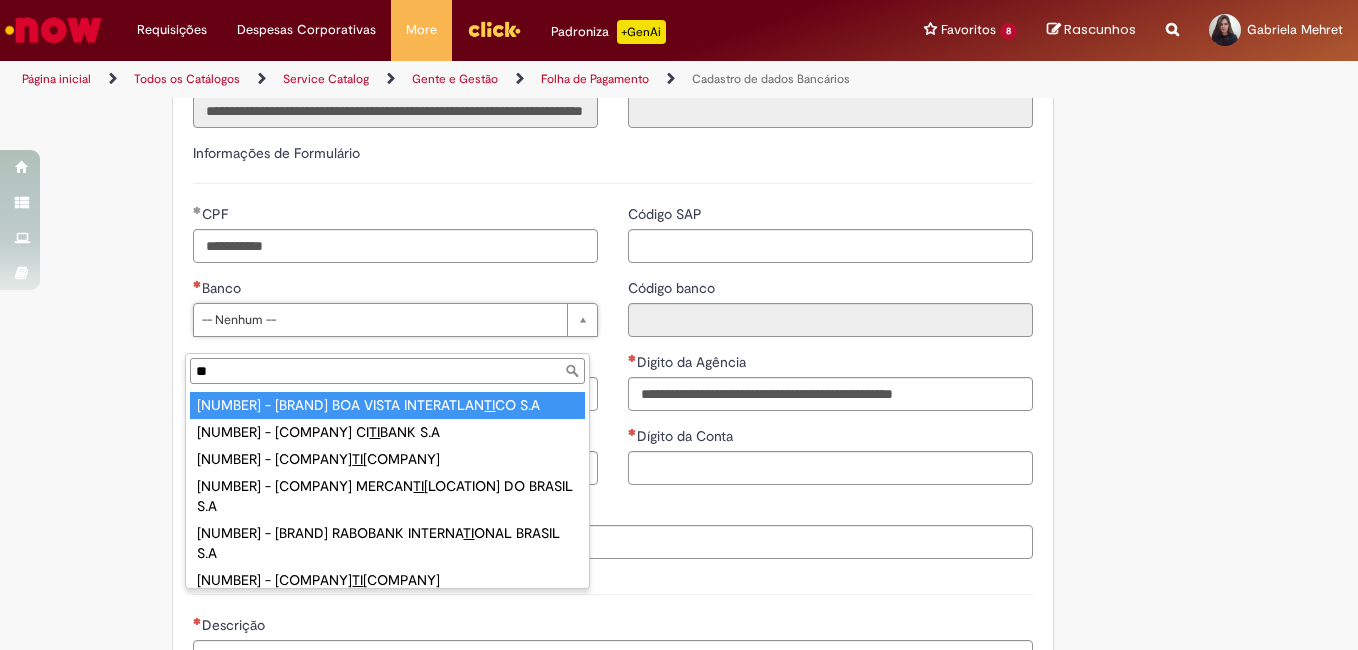 type on "*" 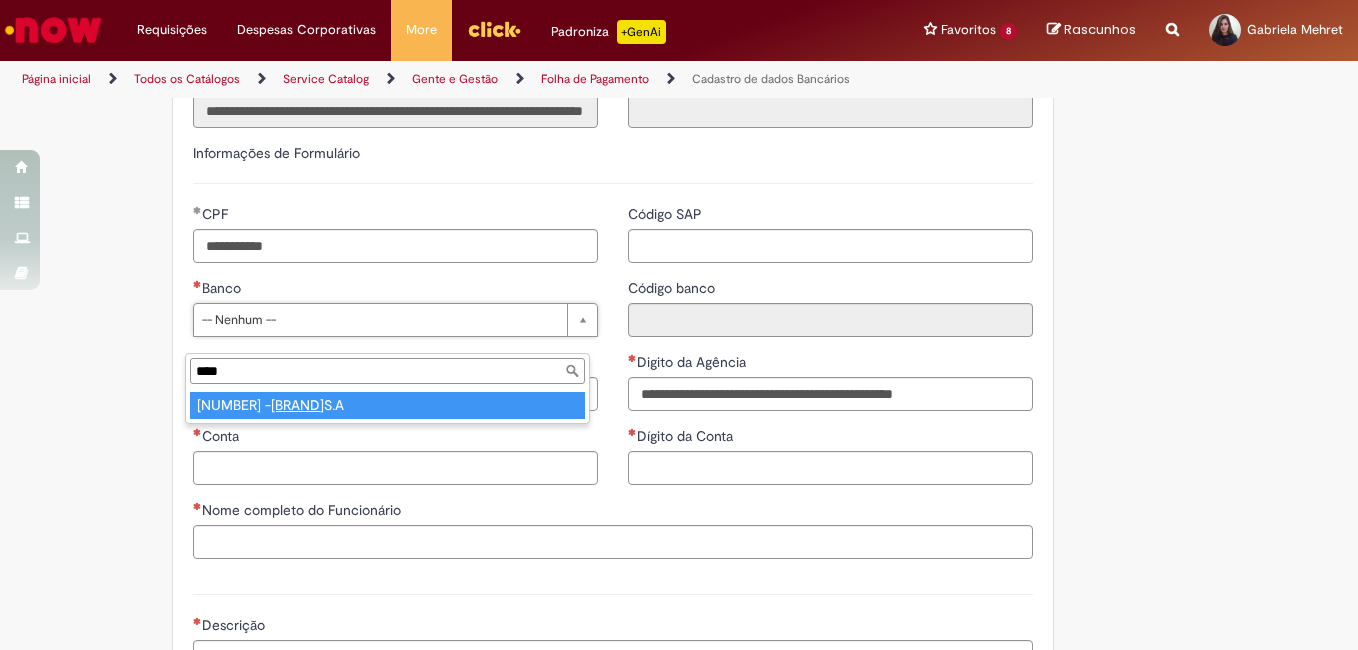 type on "****" 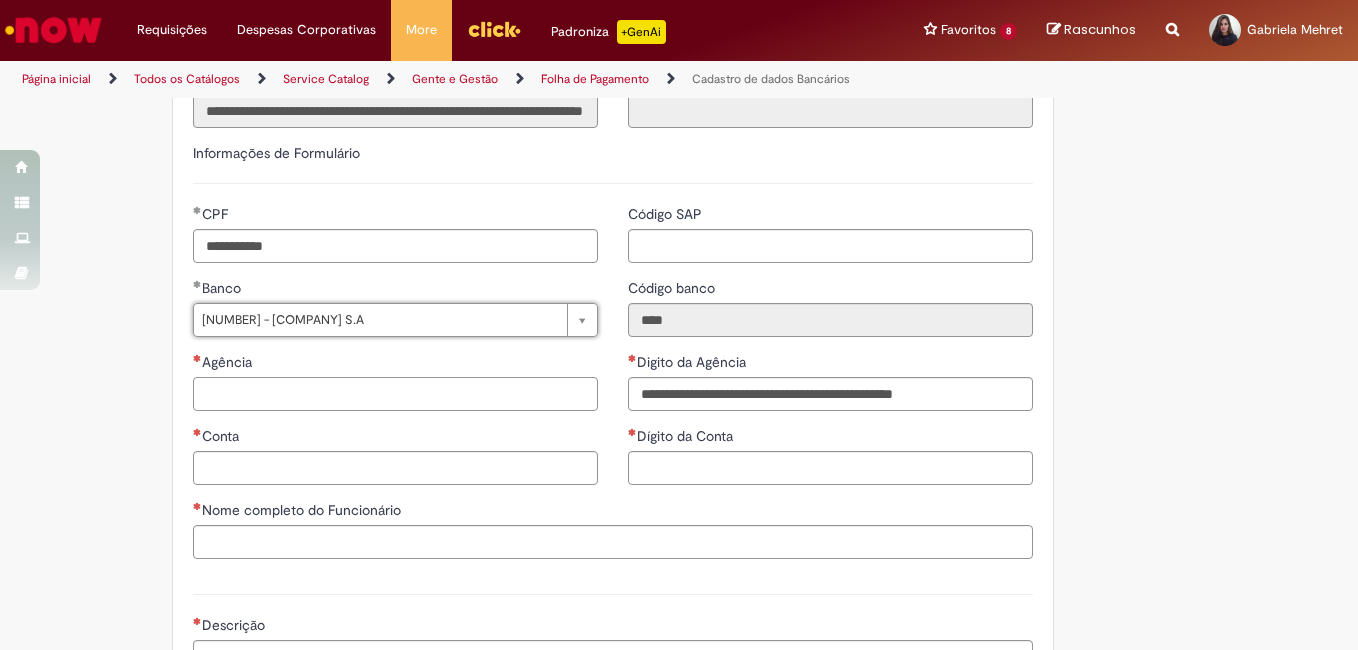 click on "Agência" at bounding box center [395, 394] 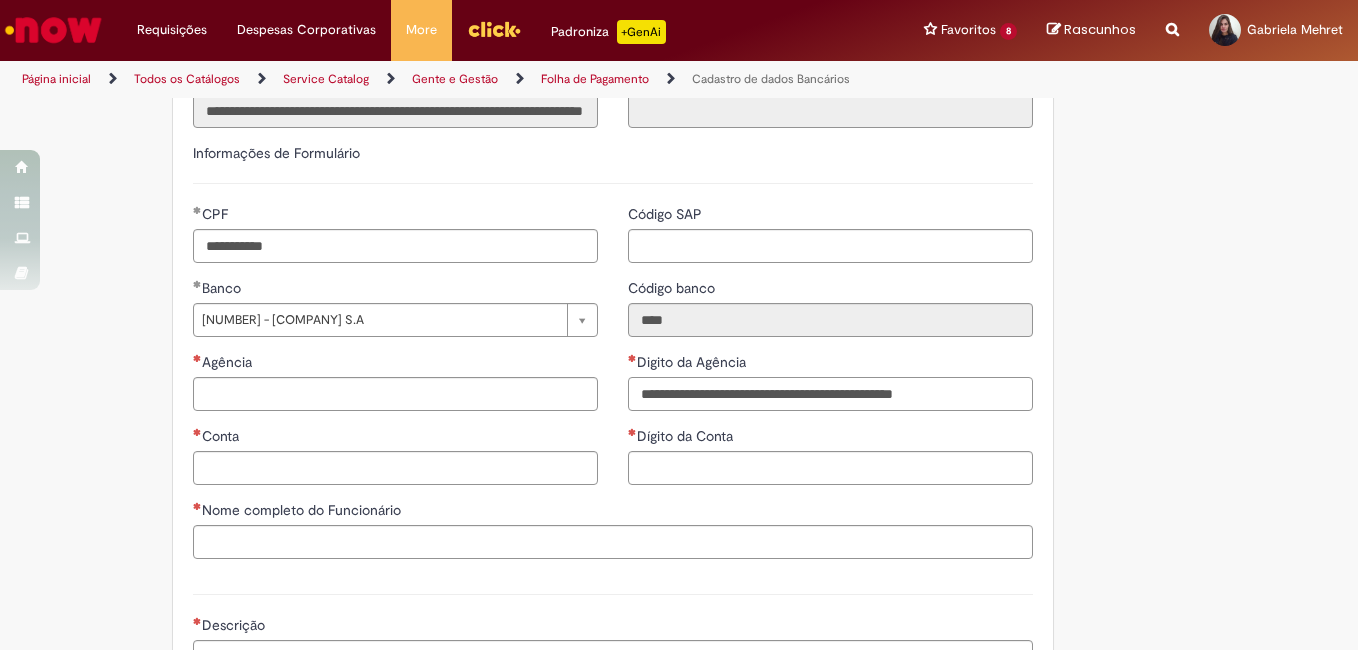 click on "Digito da Agência" at bounding box center [830, 394] 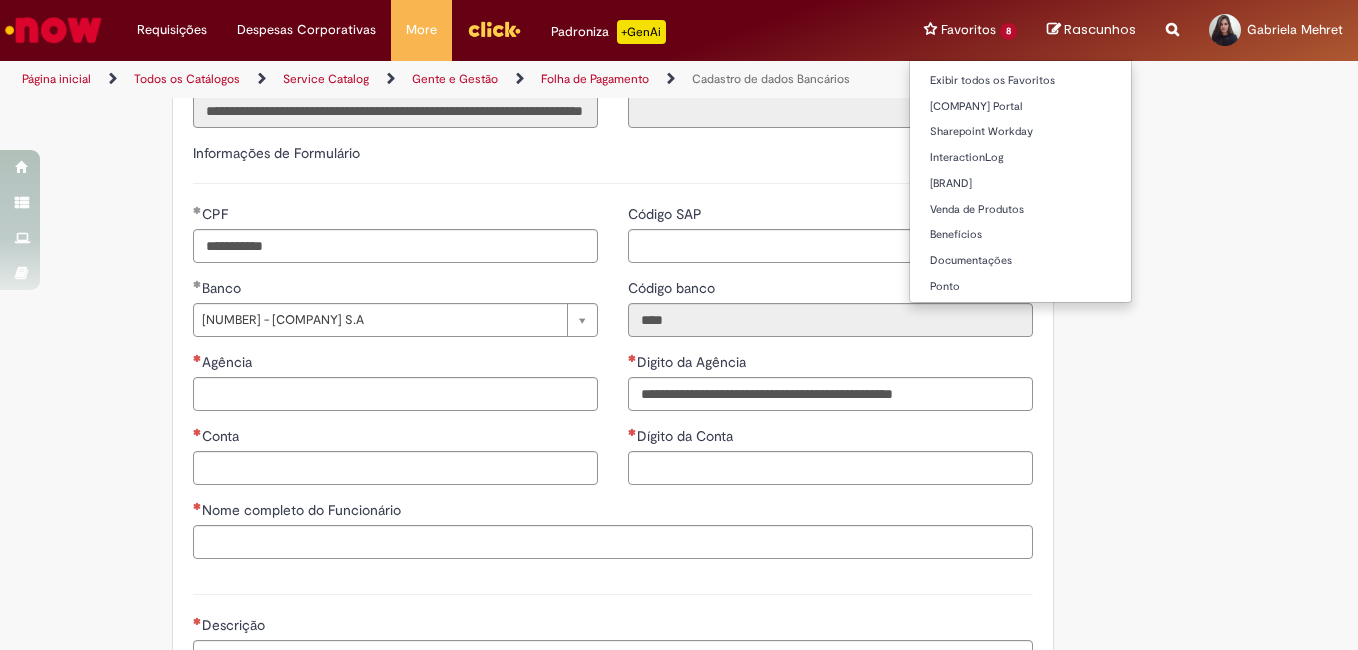 click on "[NUMBER] resultado(s) disponível(is), use as teclas de seta para cima e para baixo para navegar e enter para selecionar" at bounding box center (970, 30) 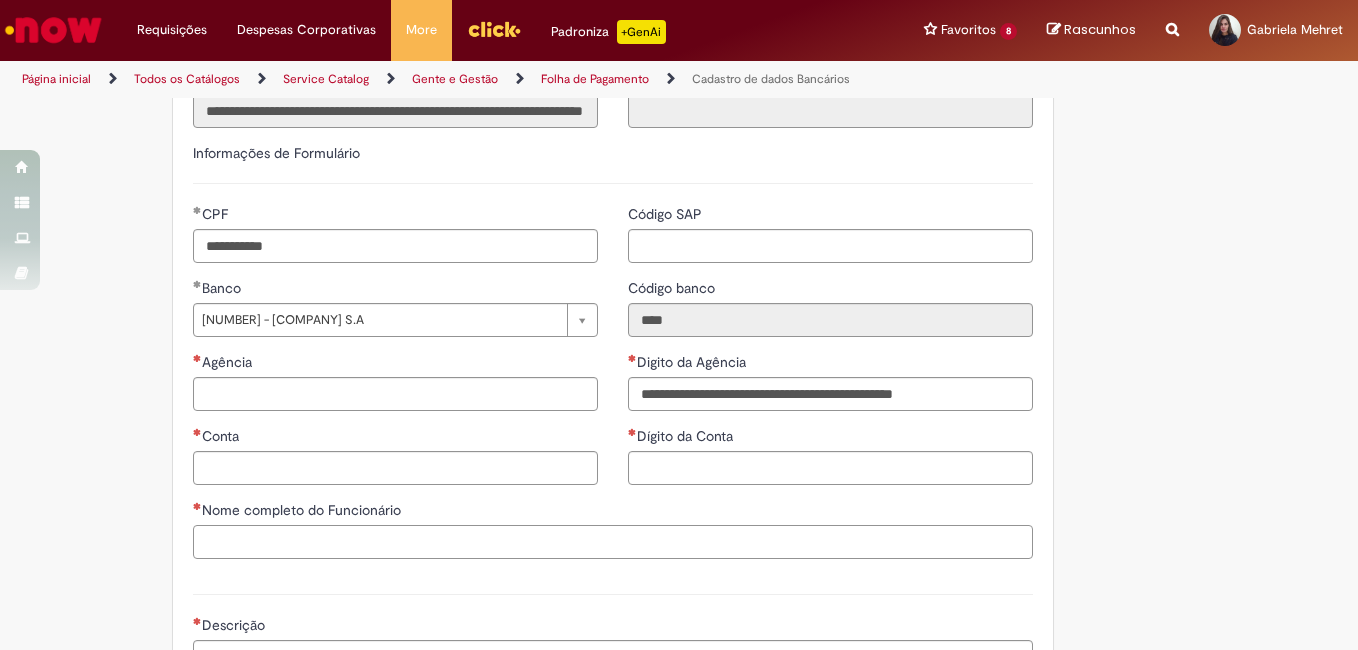 click on "Nome completo do Funcionário" at bounding box center [613, 542] 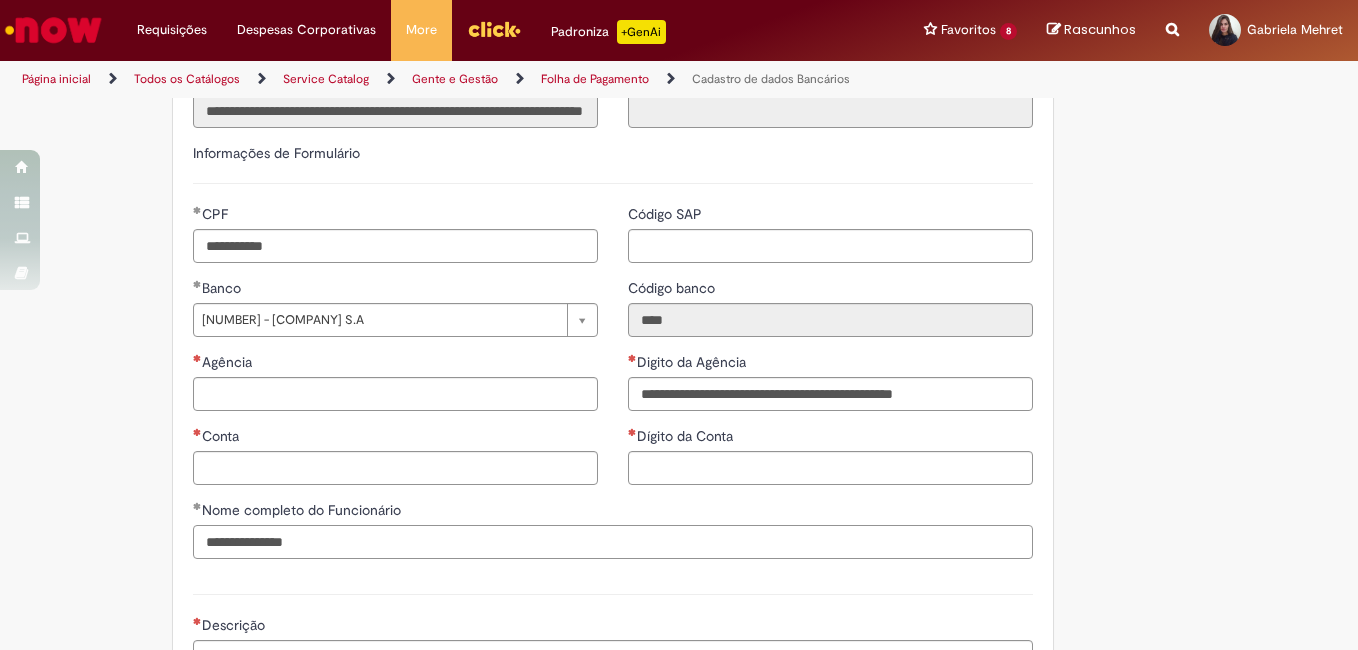 type on "**********" 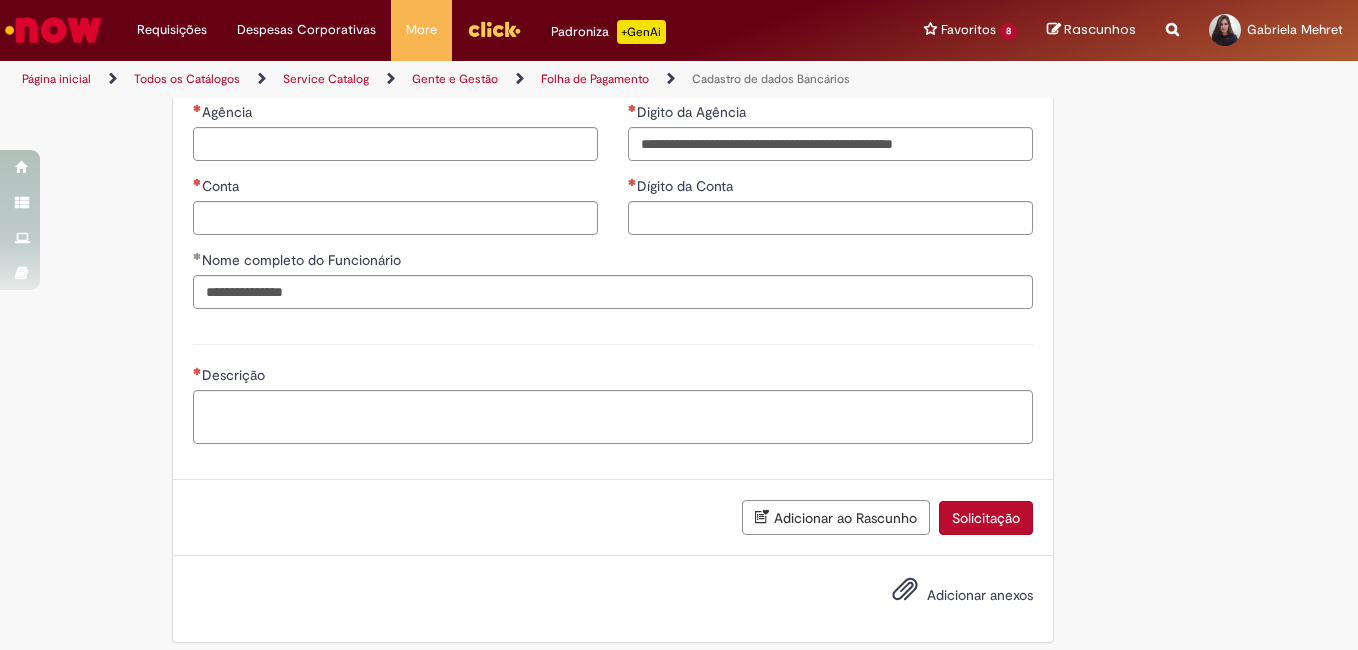 scroll, scrollTop: 1047, scrollLeft: 0, axis: vertical 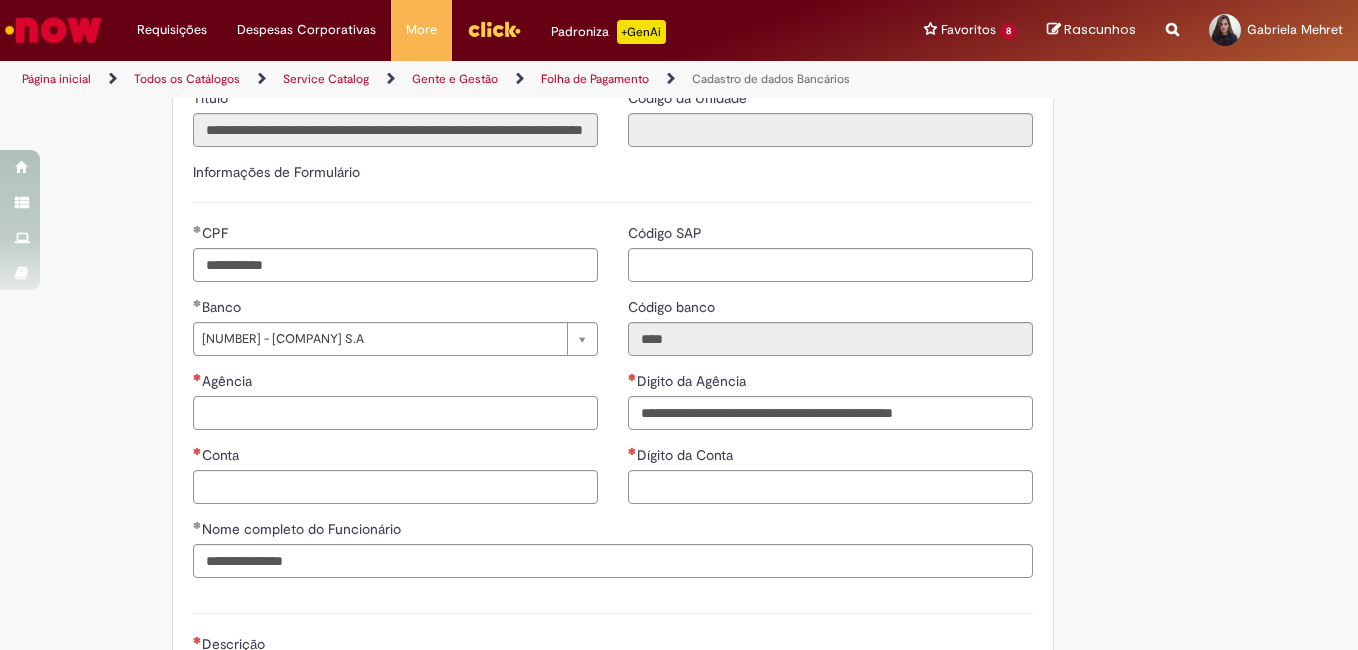 click on "Agência" at bounding box center [395, 413] 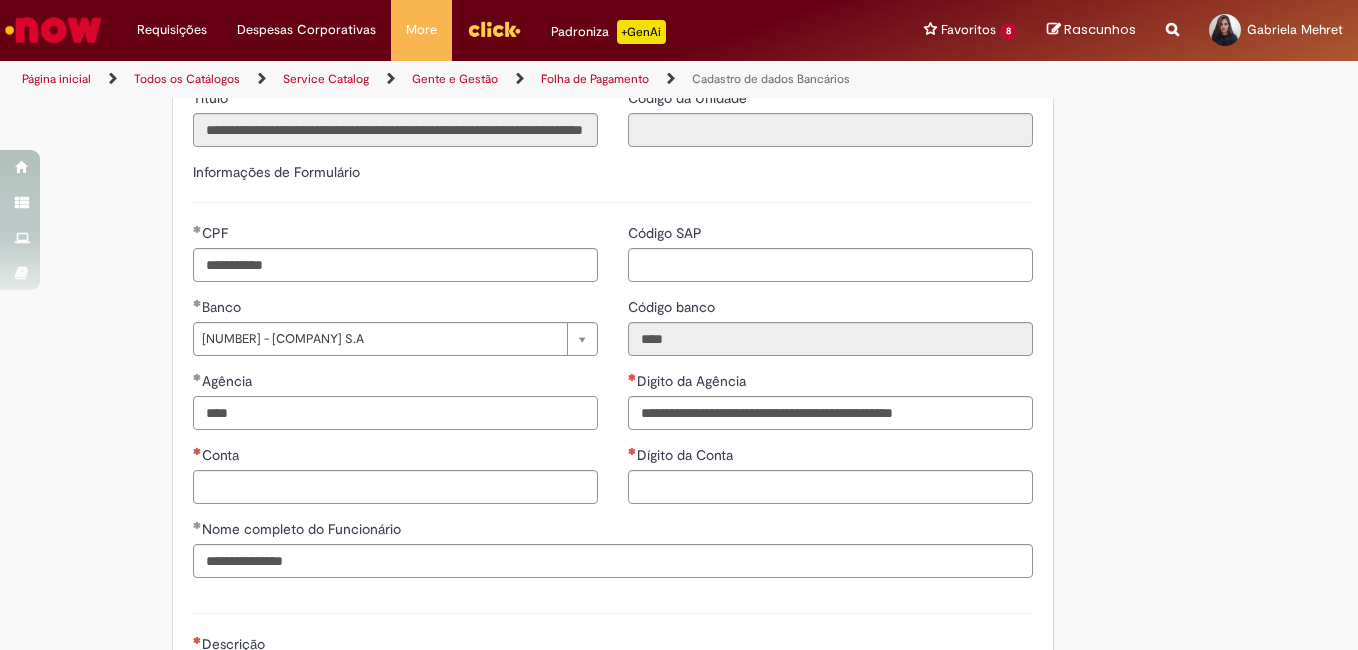 type on "****" 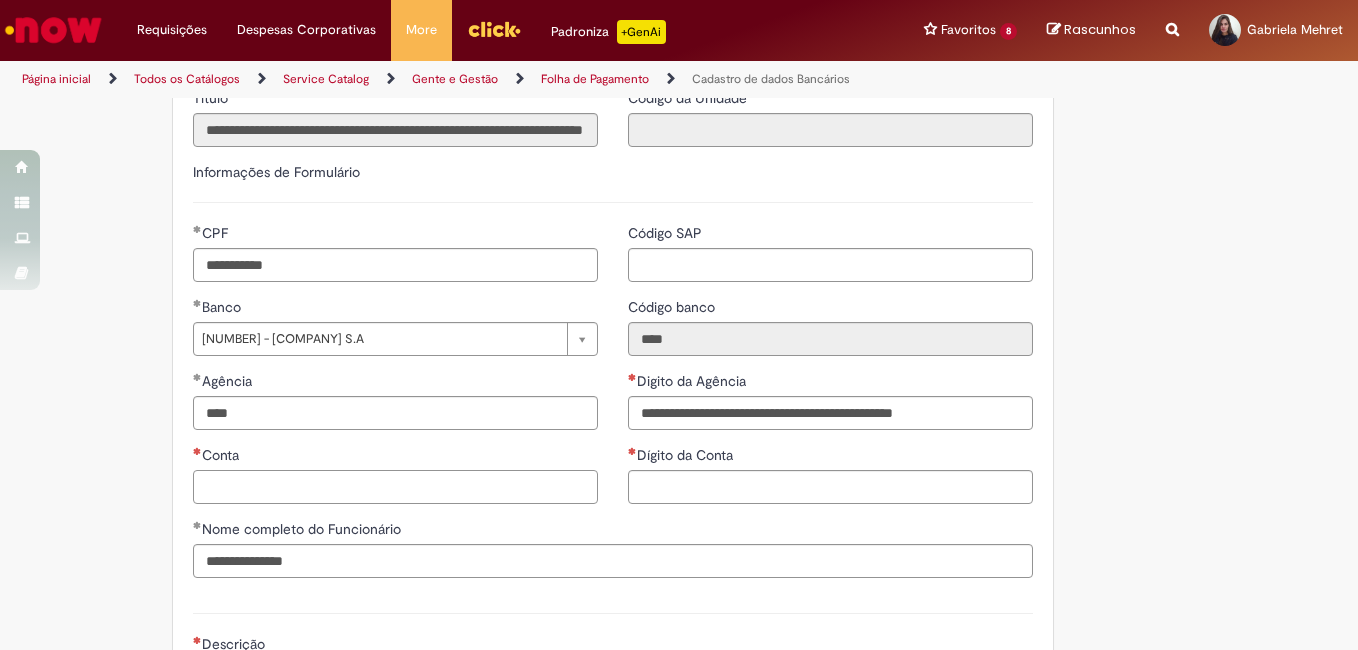 click on "Conta" at bounding box center [395, 487] 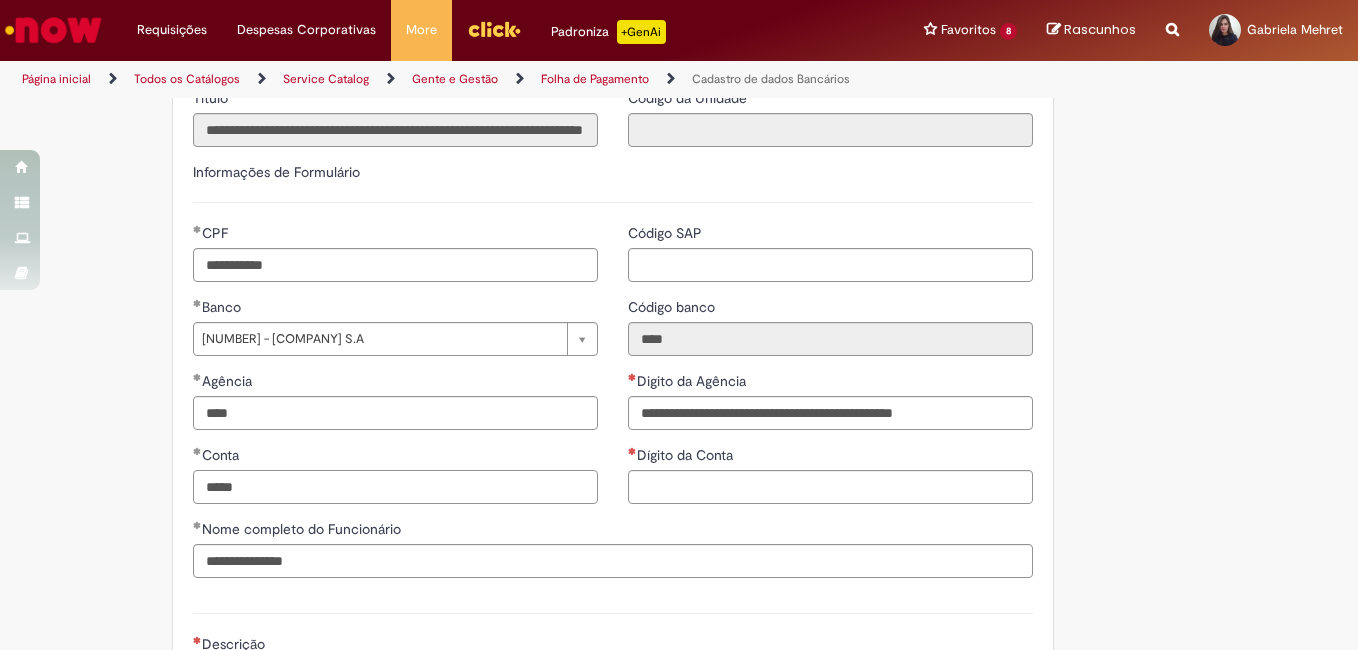 type on "*****" 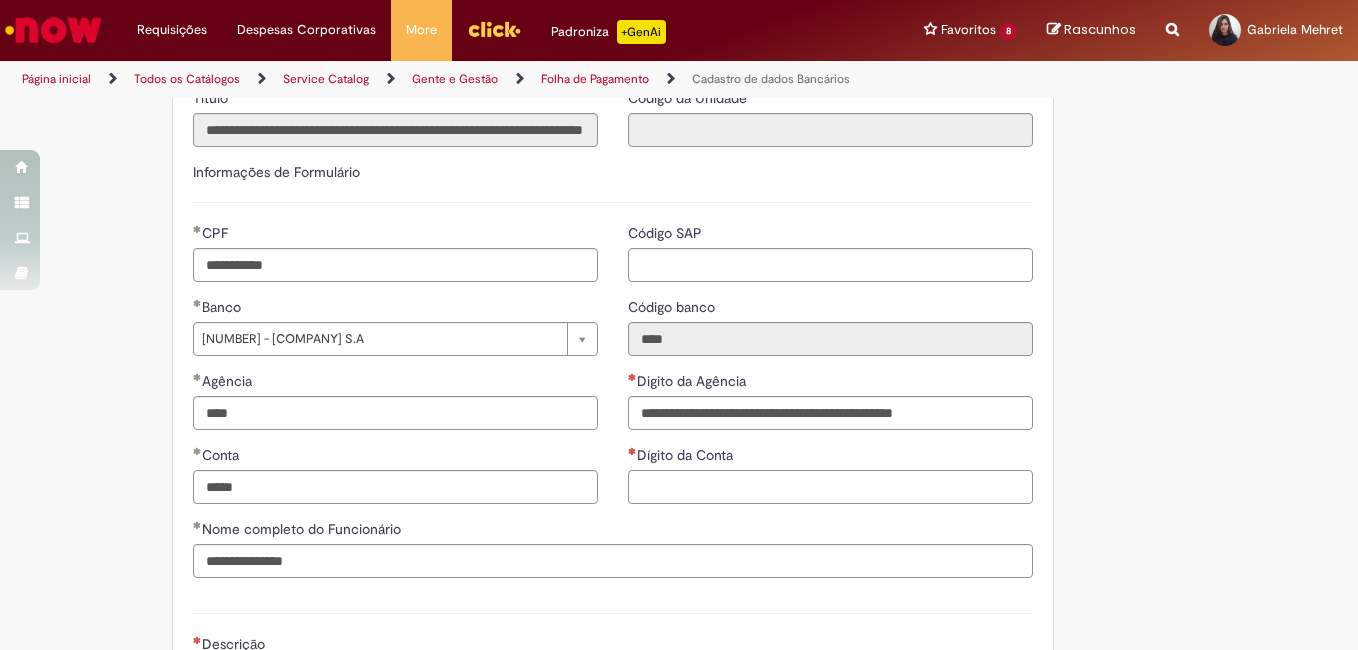 click on "Dígito da Conta" at bounding box center (830, 487) 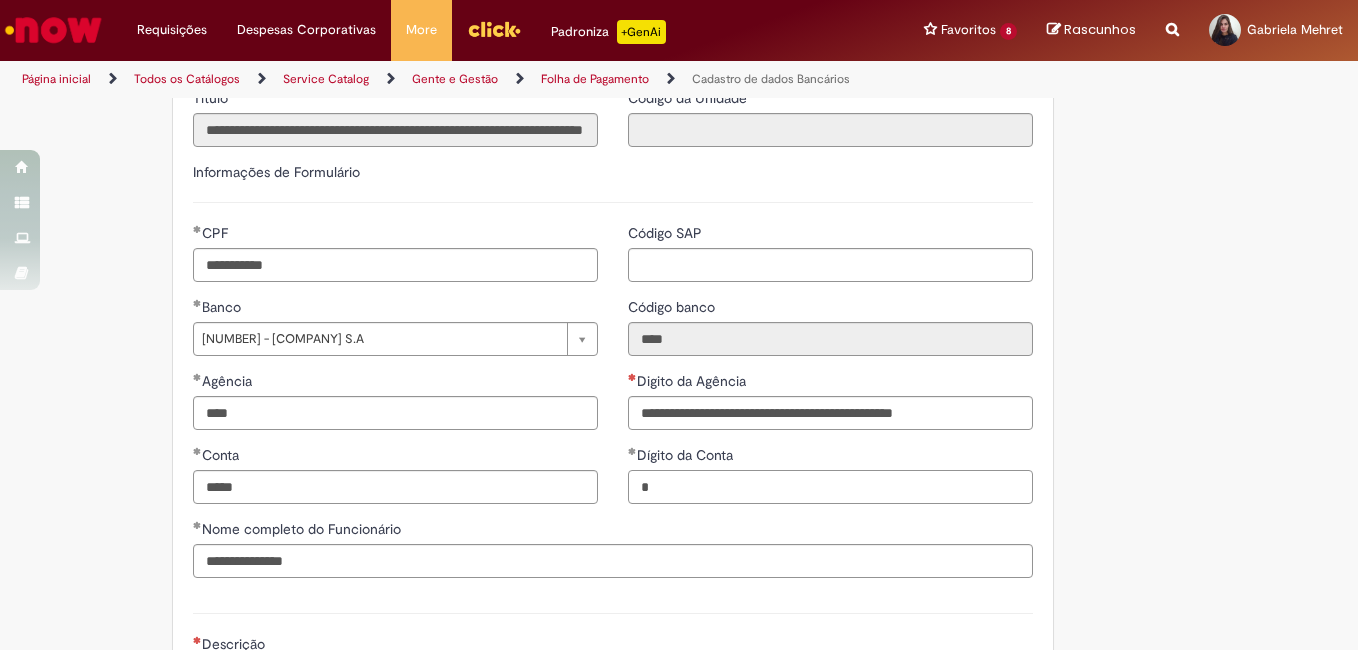 type on "*" 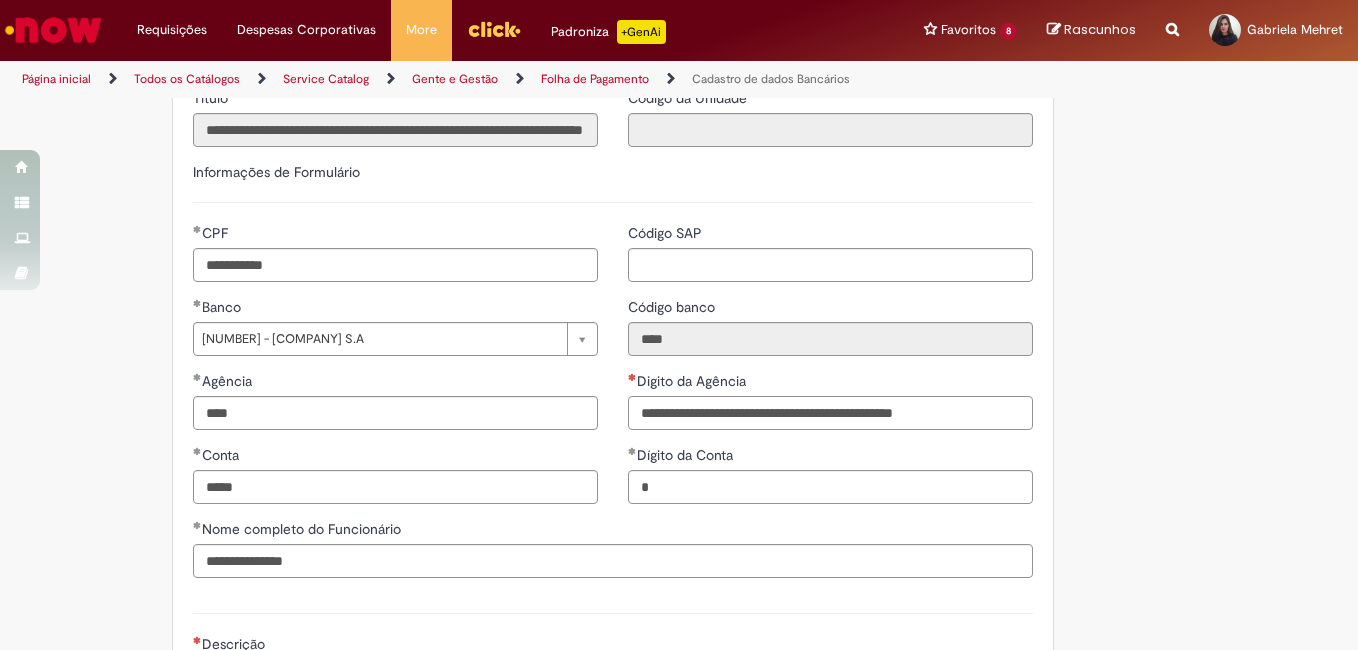 click on "Digito da Agência" at bounding box center (830, 413) 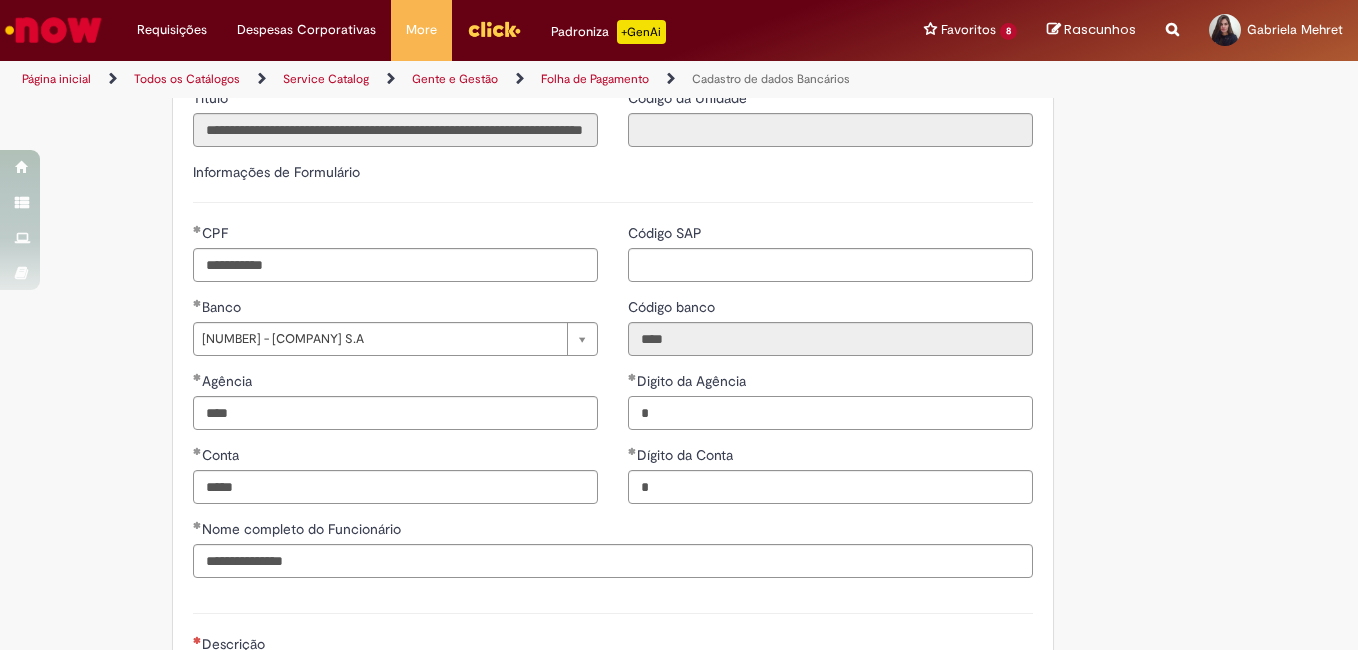 type on "*" 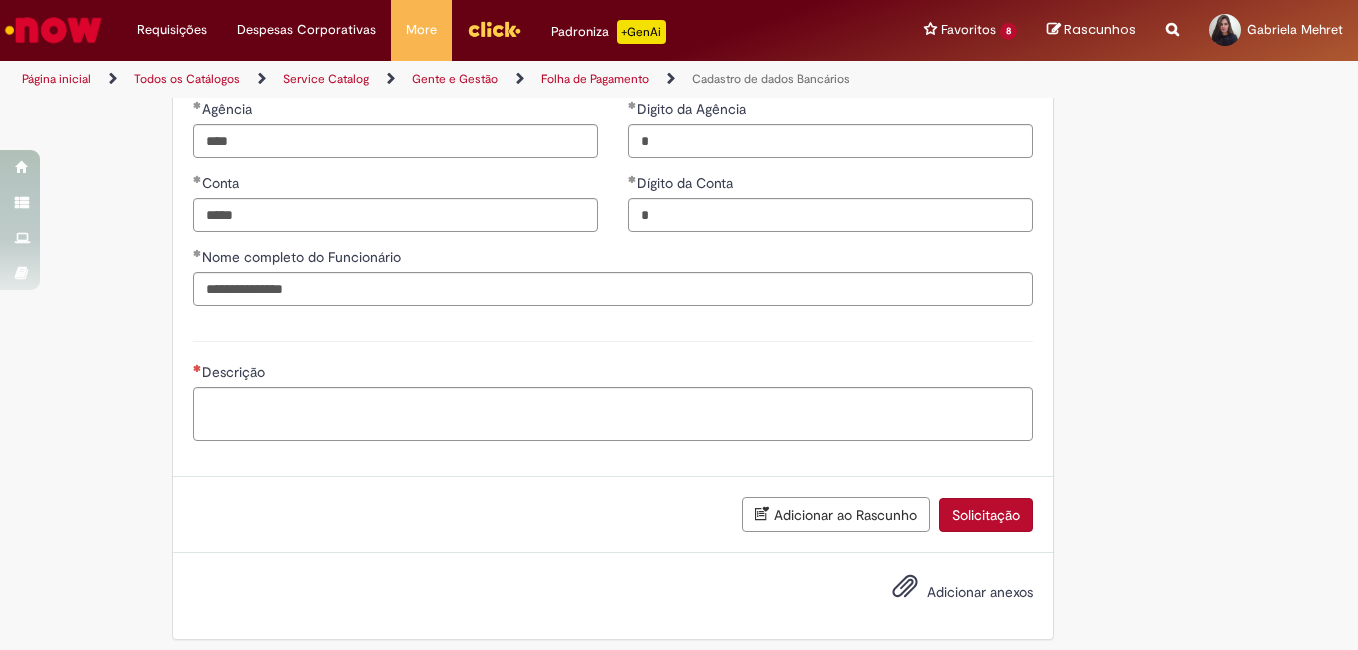 scroll, scrollTop: 1047, scrollLeft: 0, axis: vertical 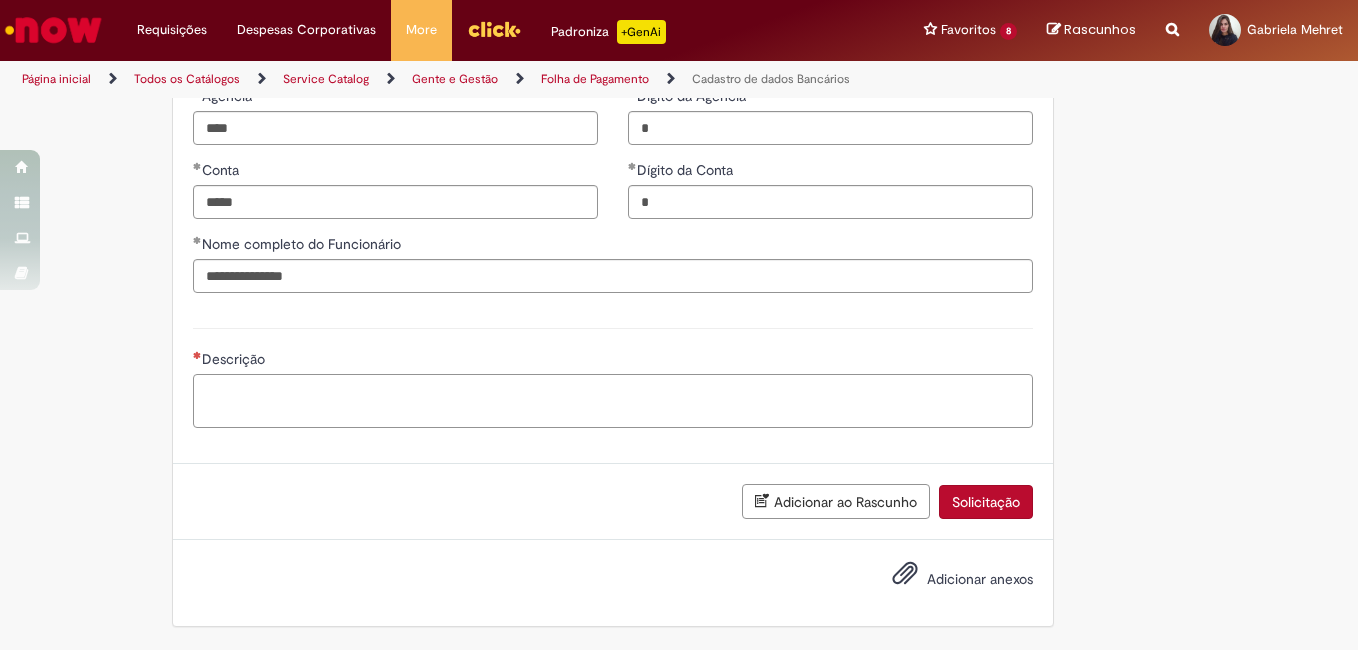 click on "Descrição" at bounding box center [613, 401] 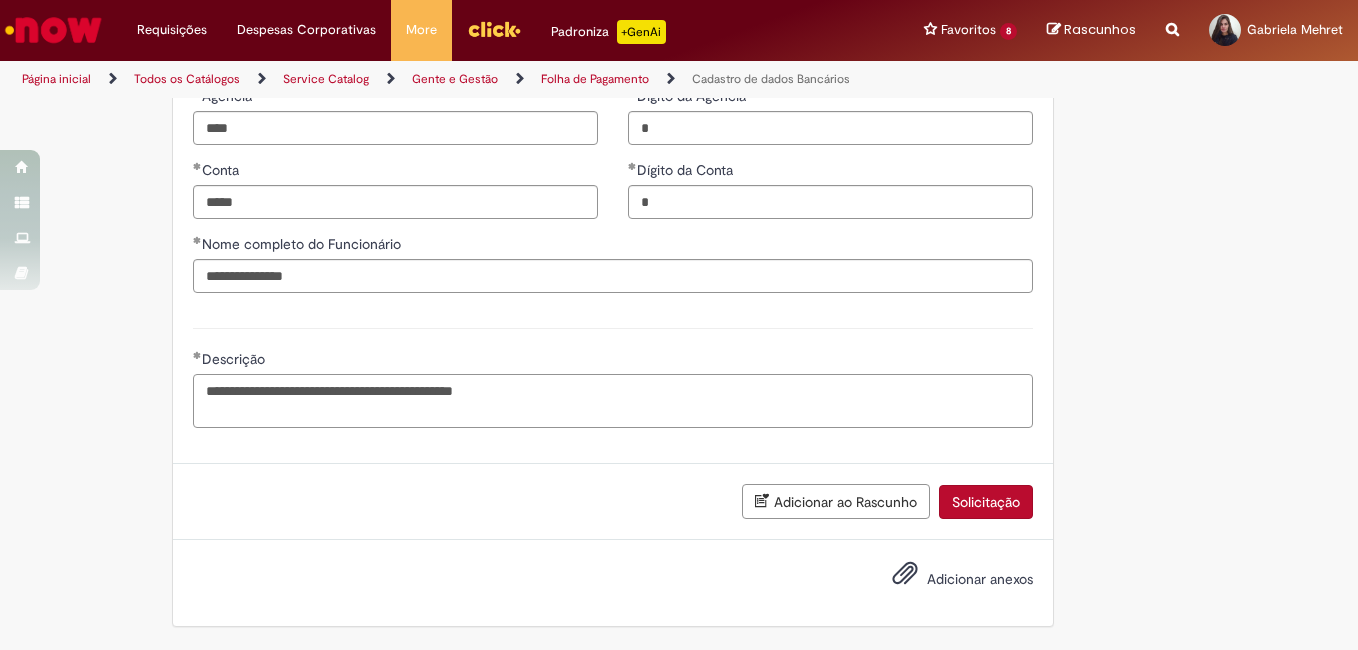 type on "**********" 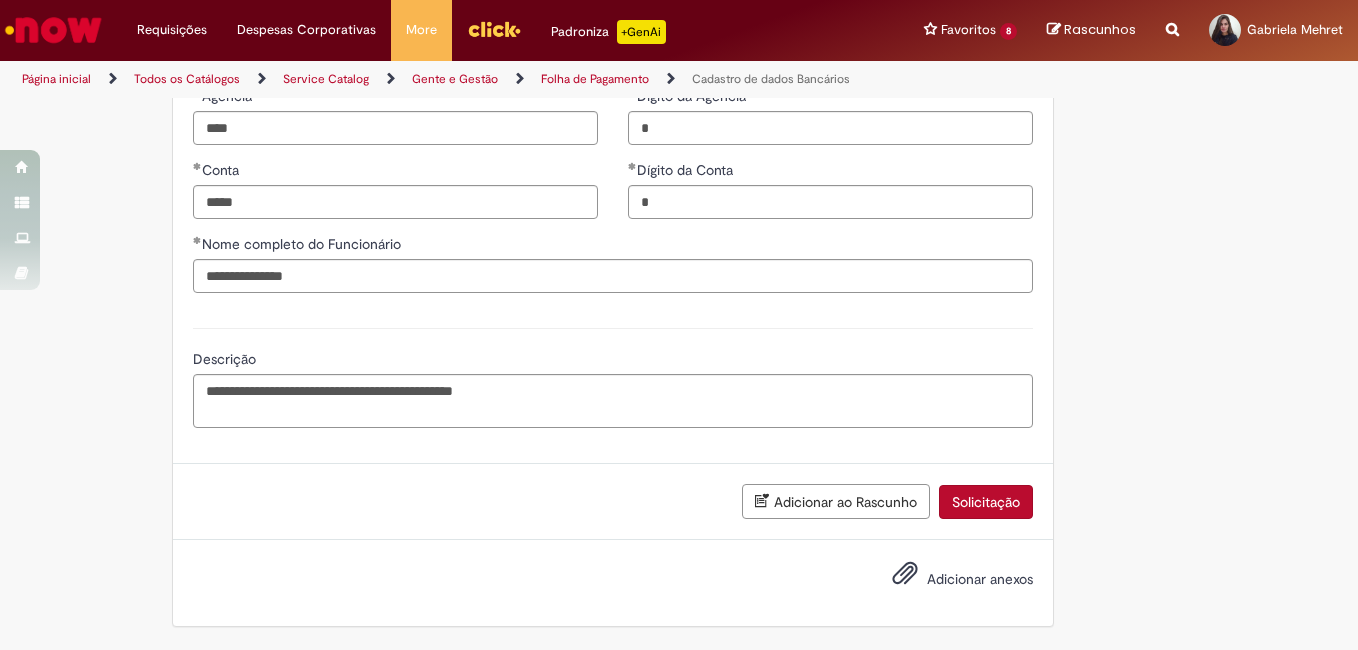 click on "Adicionar ao Rascunho" at bounding box center (836, 501) 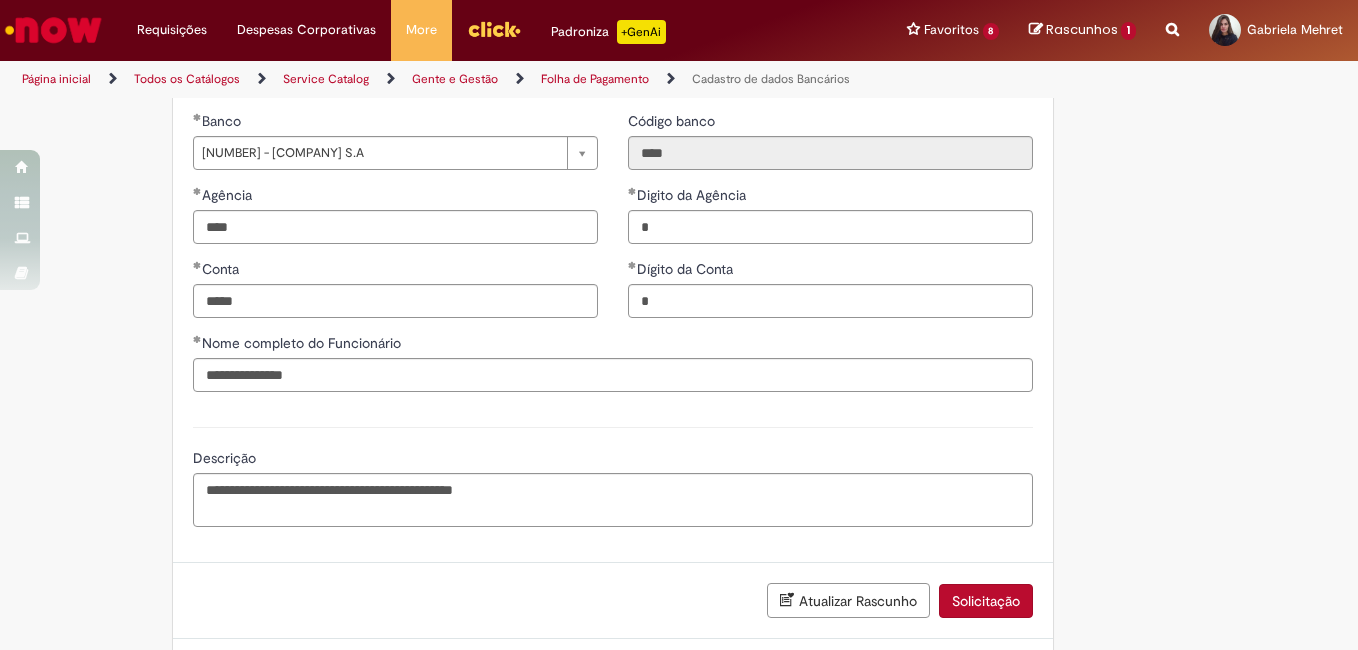 scroll, scrollTop: 0, scrollLeft: 0, axis: both 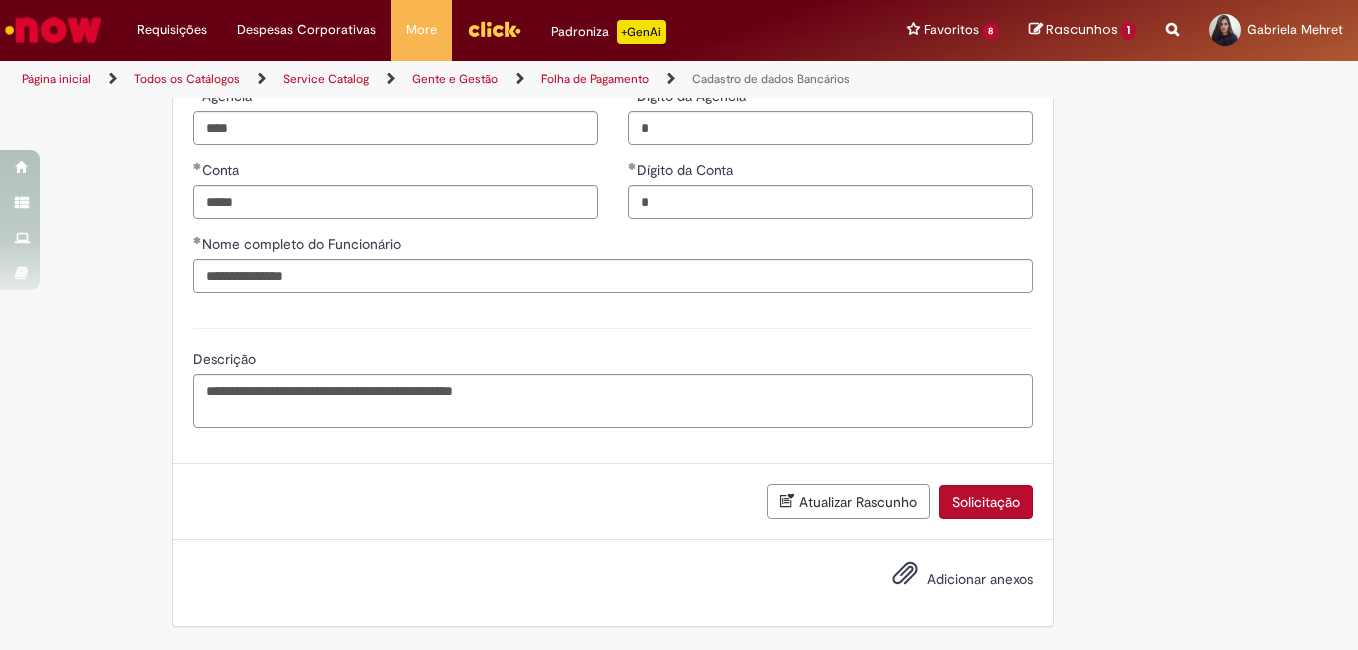 click on "Atualizar Rascunho" at bounding box center (848, 501) 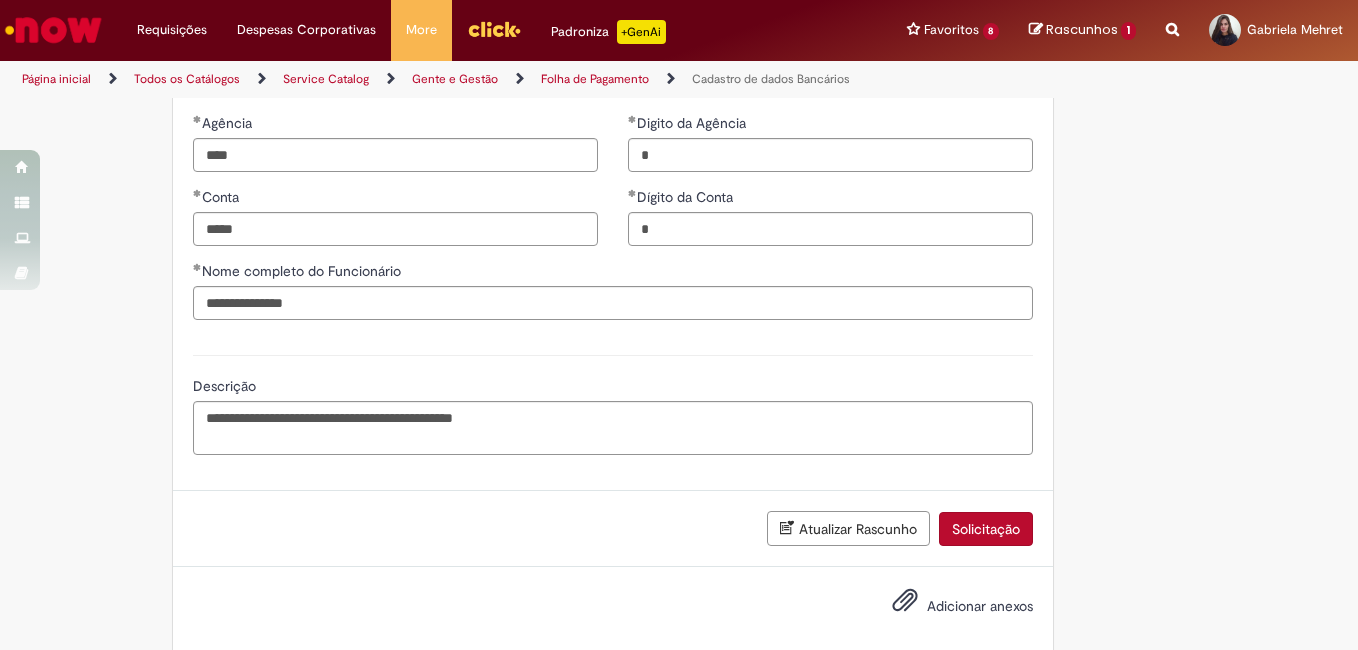 scroll, scrollTop: 0, scrollLeft: 0, axis: both 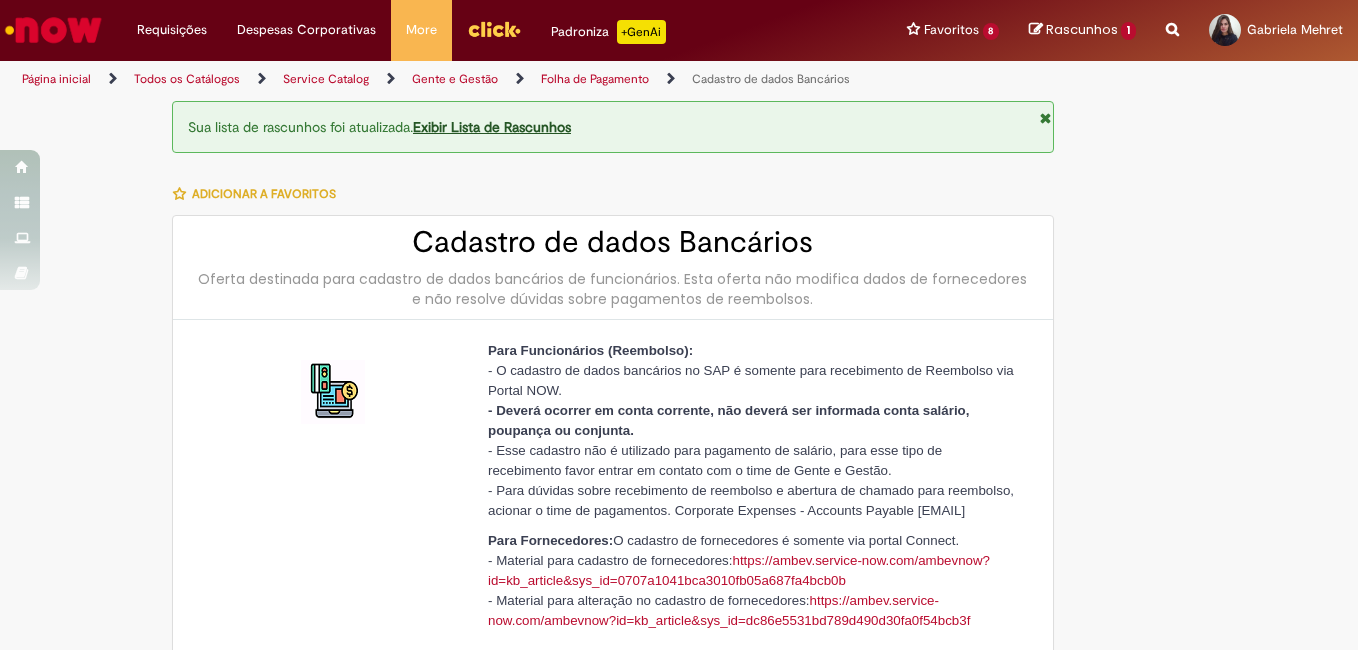 click on "Exibir Lista de Rascunhos" at bounding box center (492, 127) 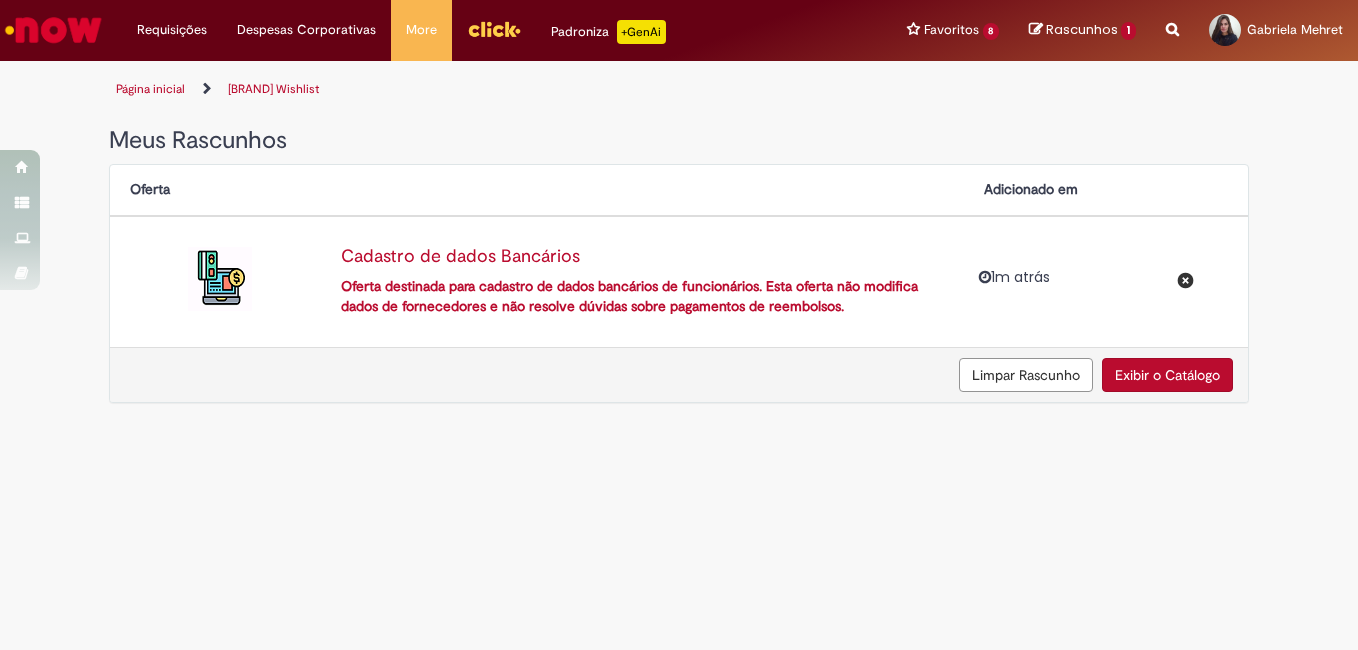 click on "Exibir o Catálogo" at bounding box center (1167, 375) 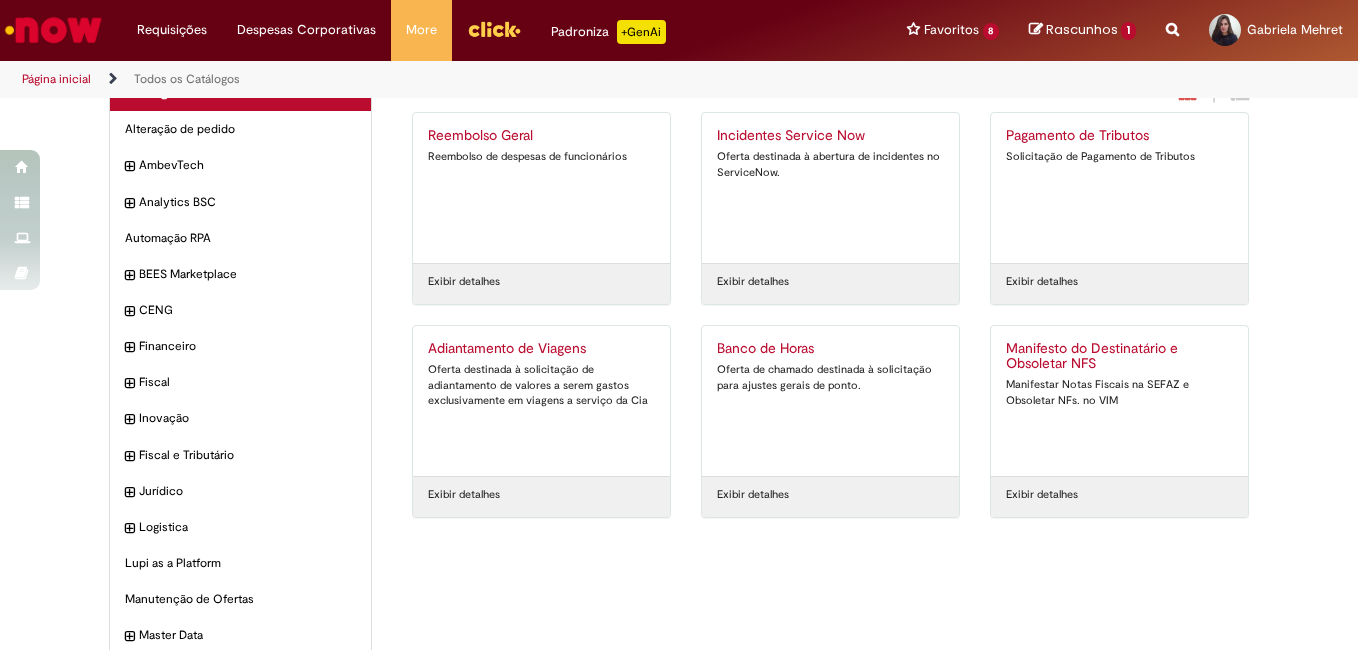 scroll, scrollTop: 0, scrollLeft: 0, axis: both 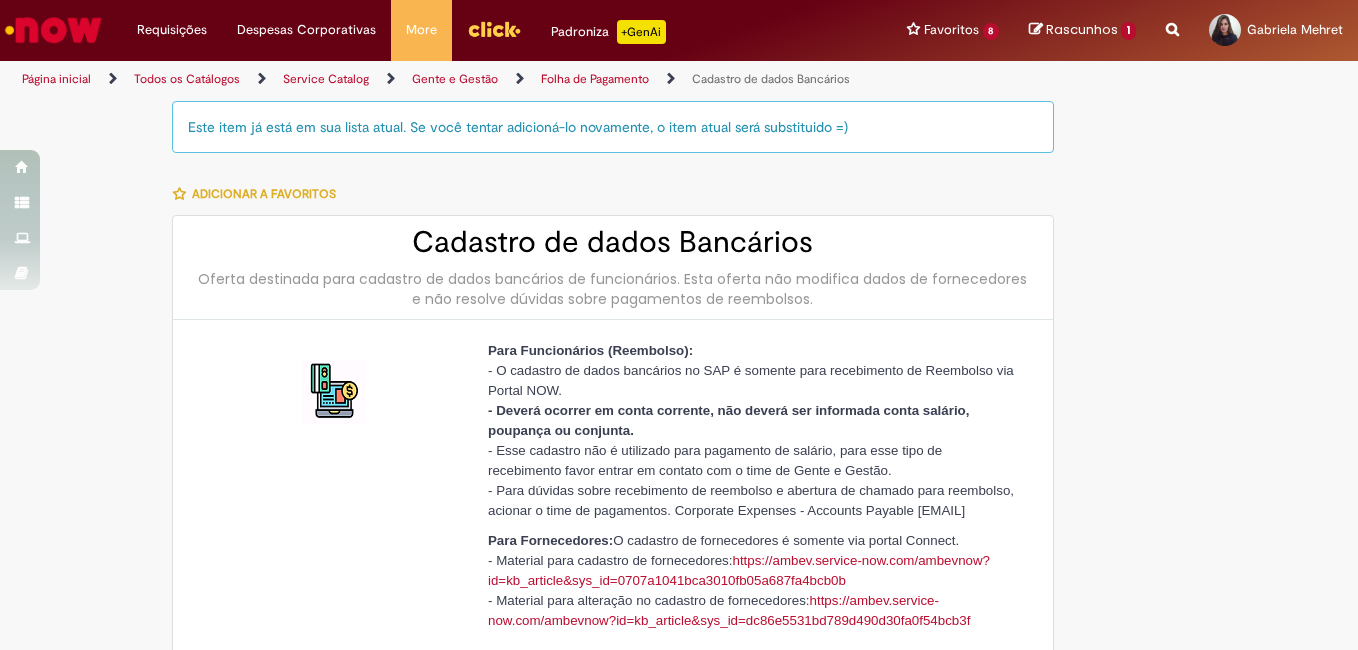 click on "Rascunhos" at bounding box center [1082, 29] 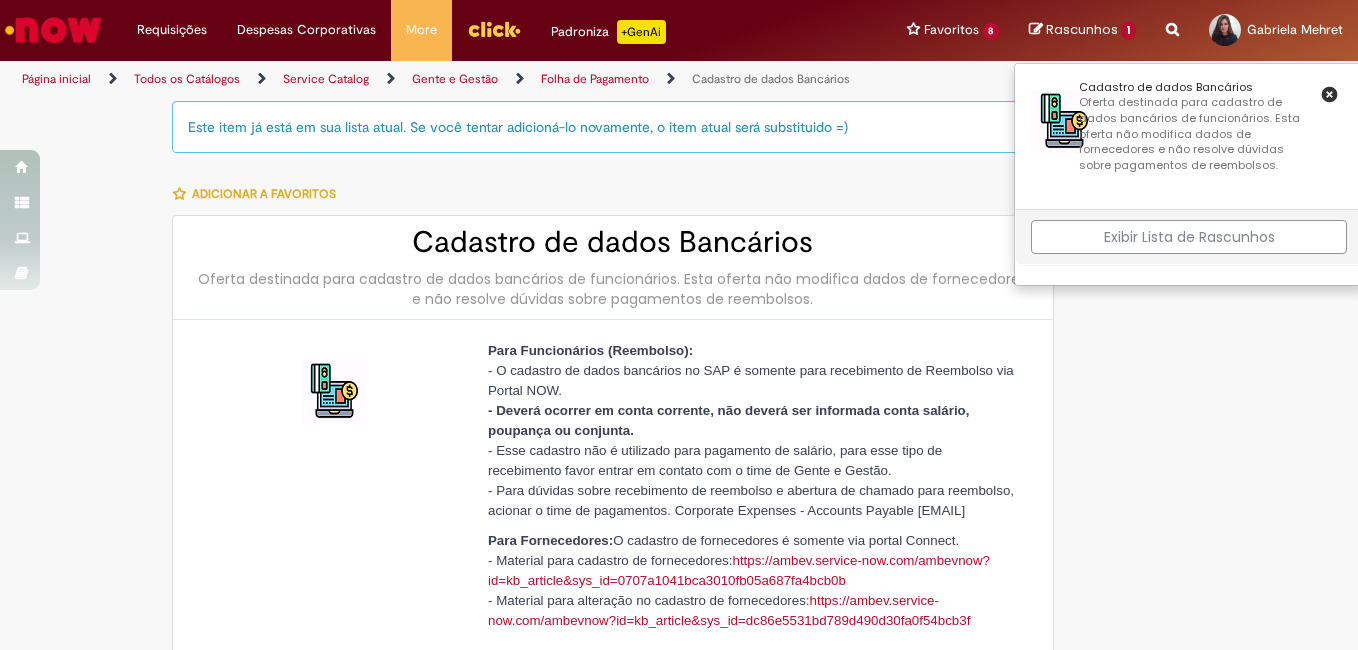 click on "Exibir Lista de Rascunhos" at bounding box center [1189, 237] 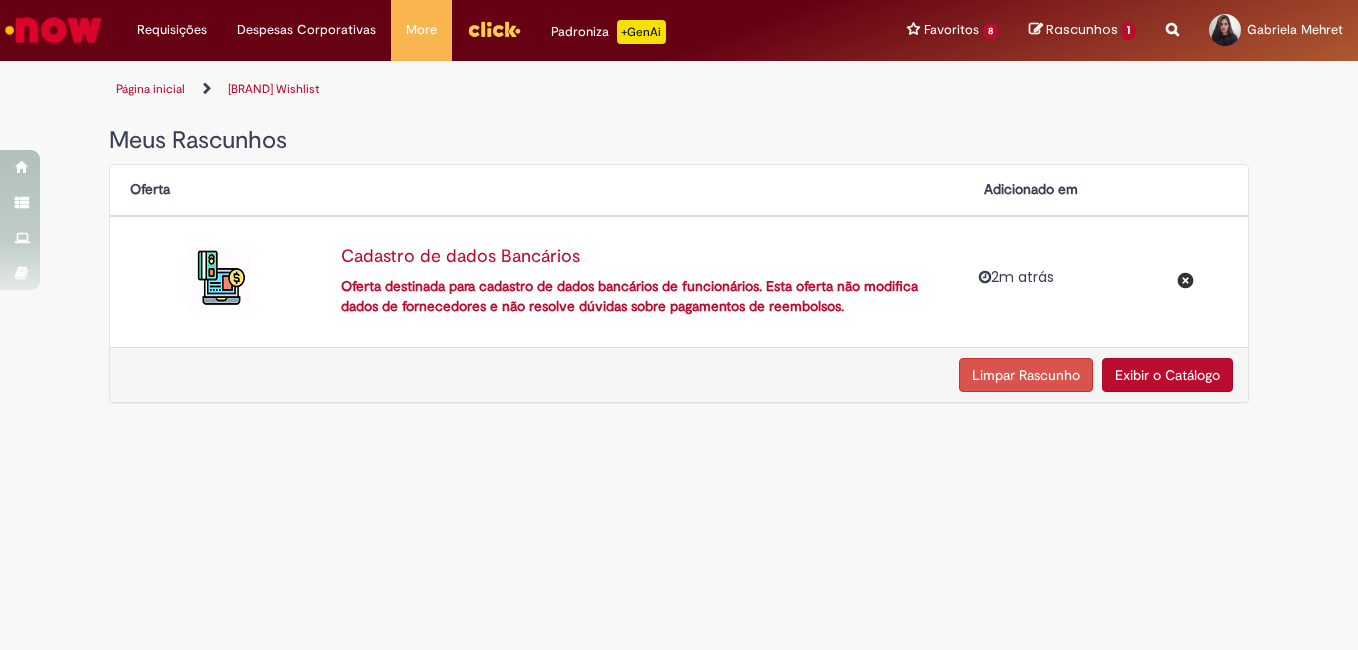 click on "Limpar Rascunho" at bounding box center [1026, 375] 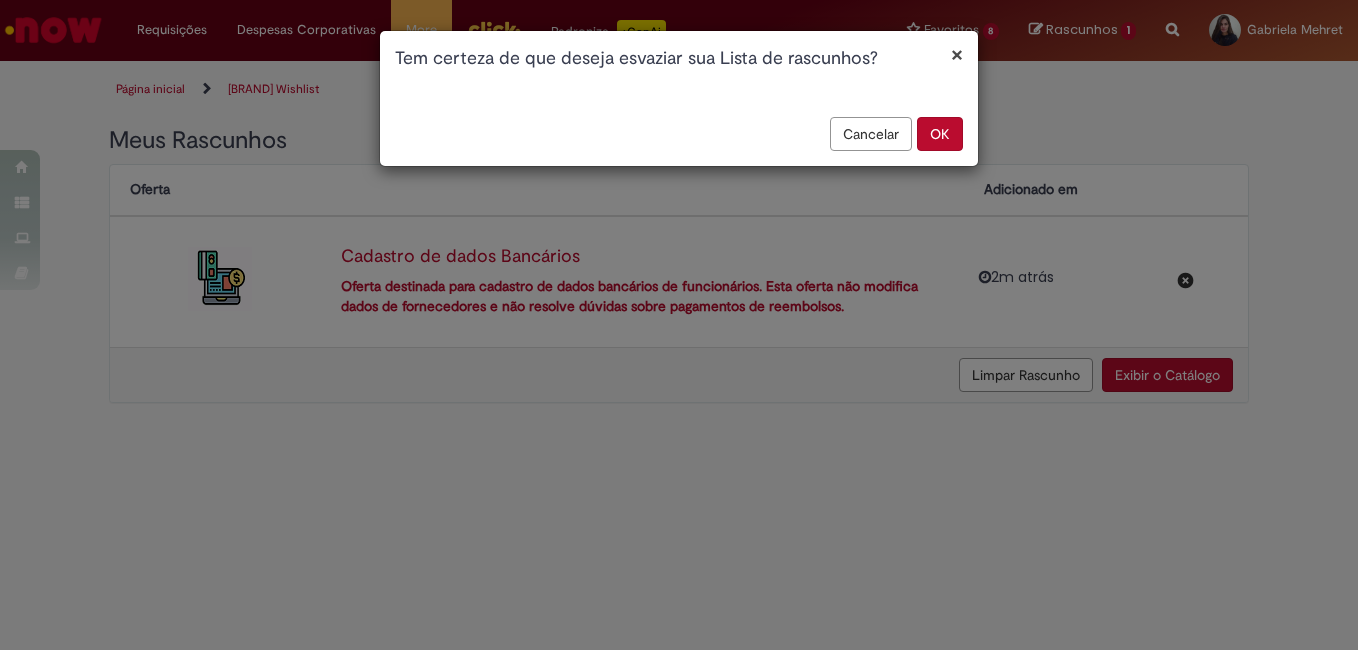 click on "OK" at bounding box center (940, 134) 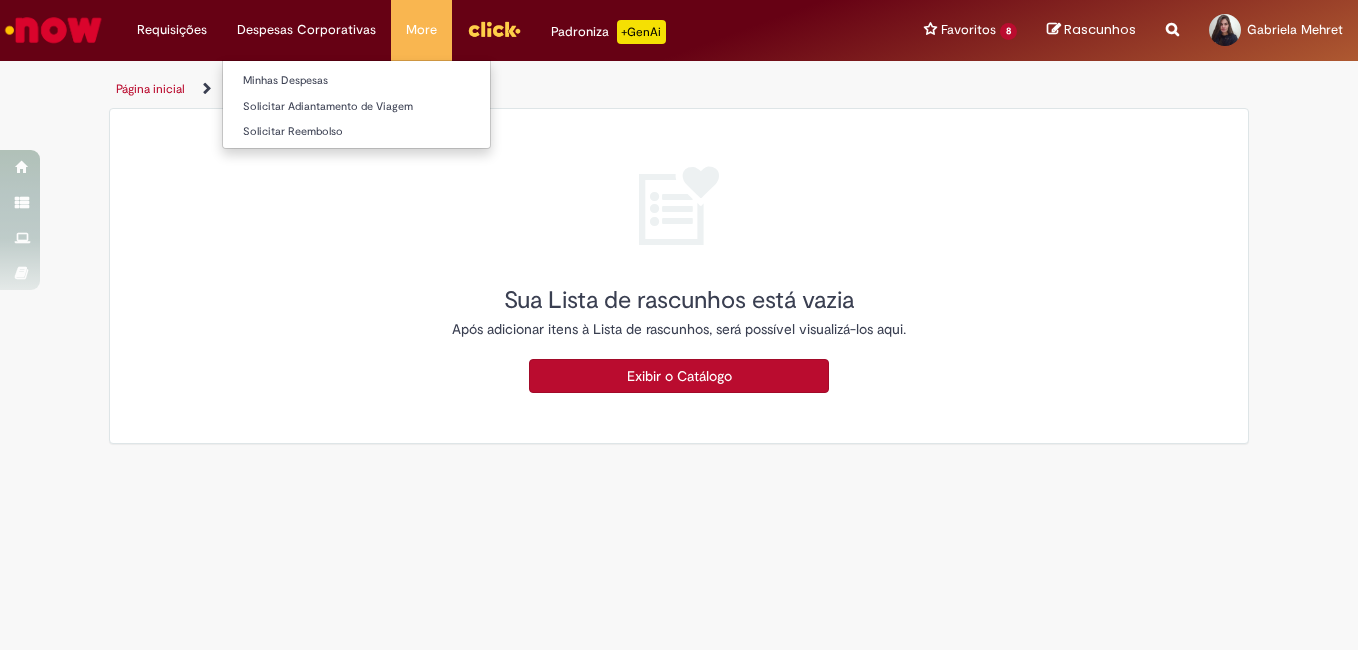 click on "Despesas Corporativas
Minhas Despesas
Solicitar Adiantamento de Viagem
Solicitar Reembolso" at bounding box center [172, 30] 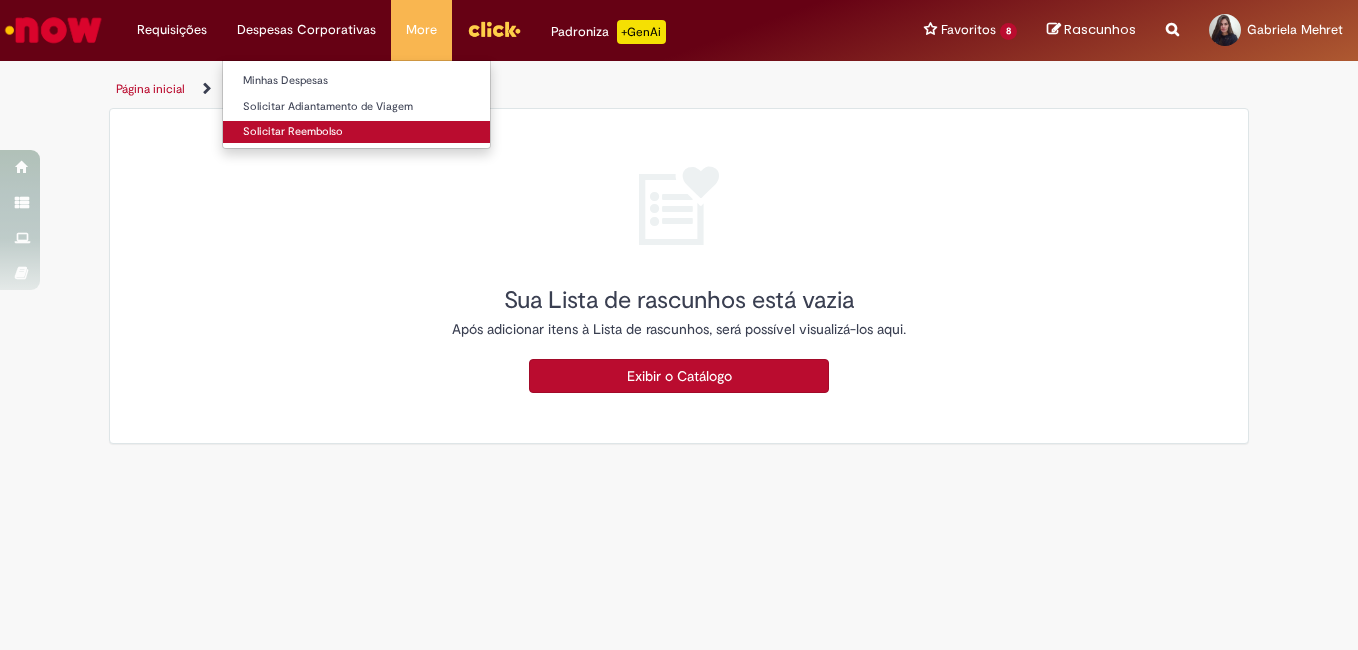 click on "Solicitar Reembolso" at bounding box center (356, 132) 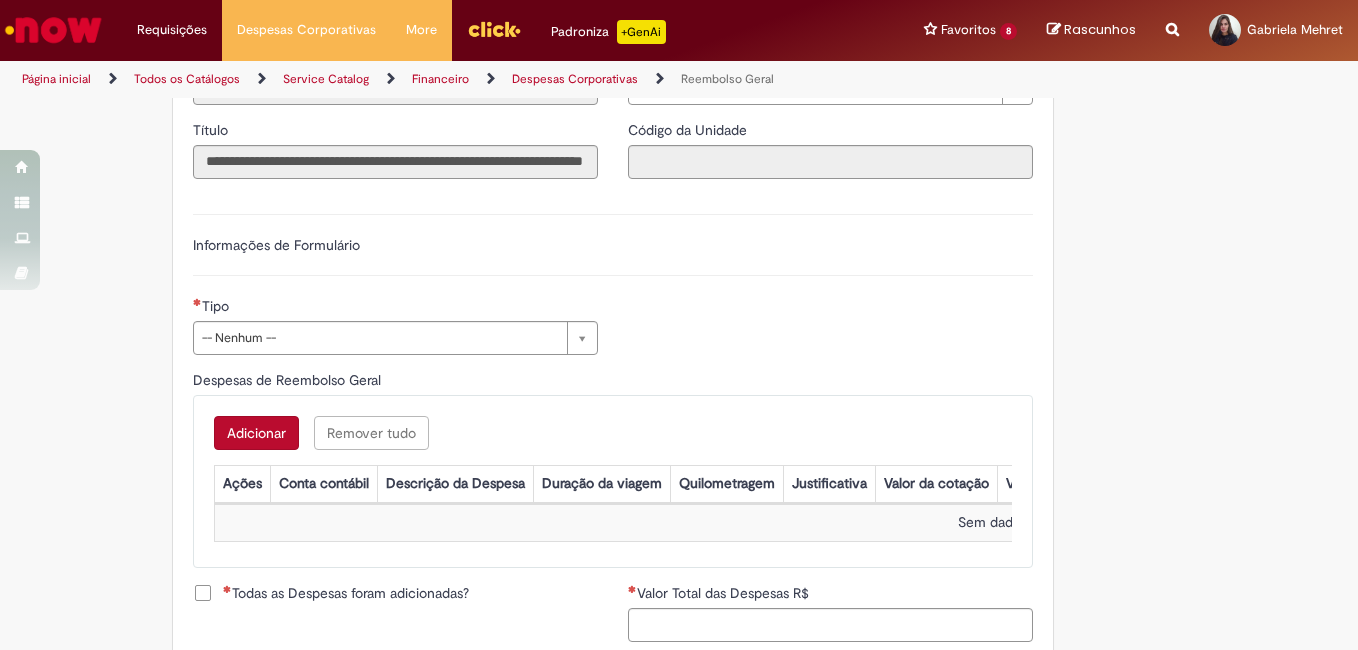 scroll, scrollTop: 611, scrollLeft: 0, axis: vertical 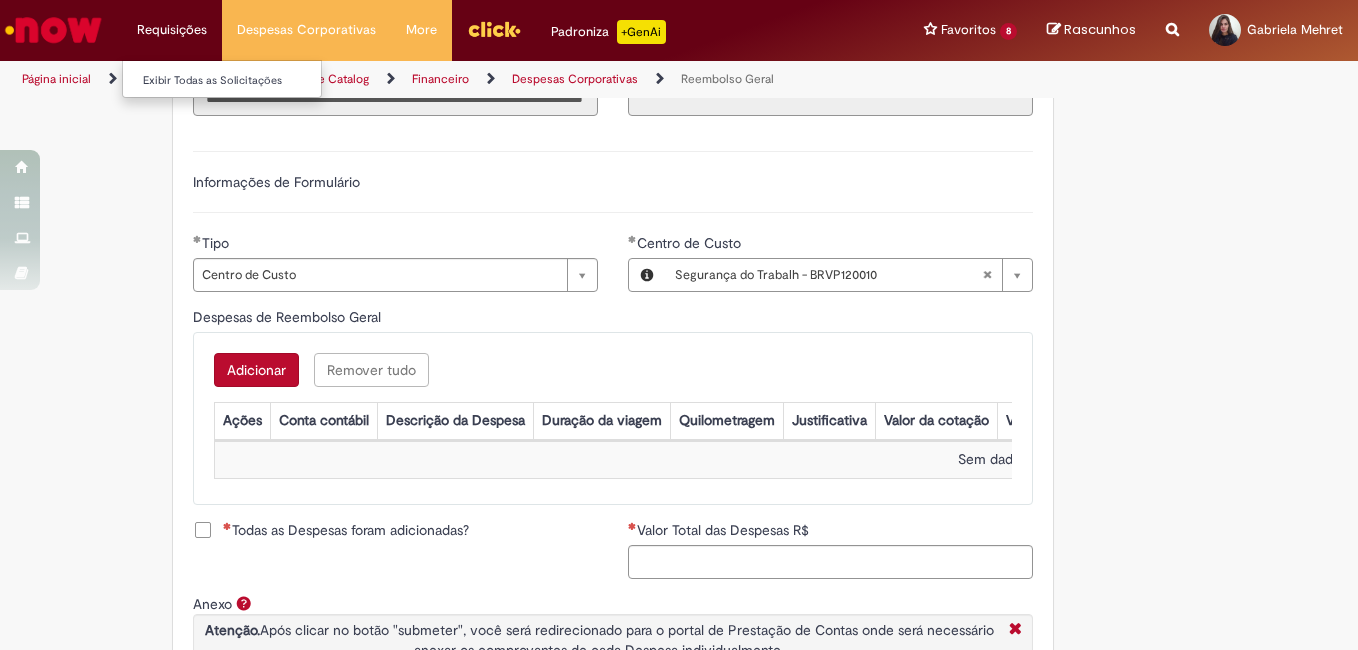 click on "Requisições
Exibir Todas as Solicitações" at bounding box center [172, 30] 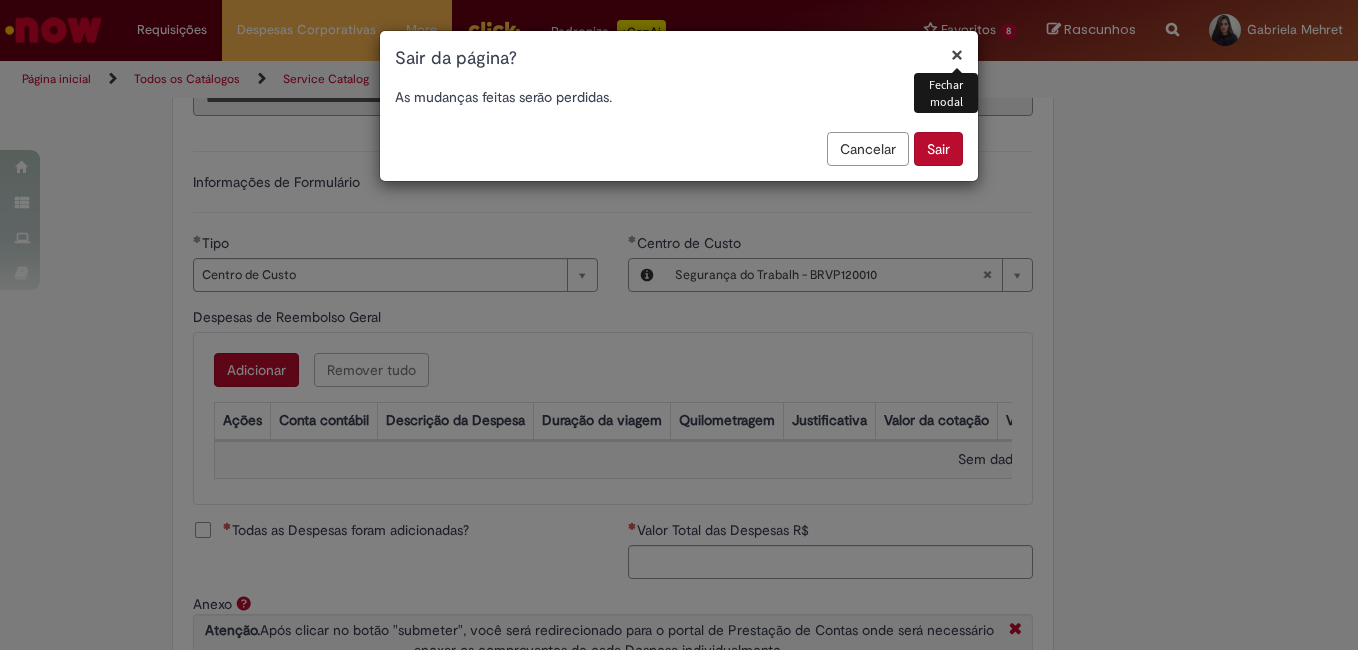click on "Sair" at bounding box center [938, 149] 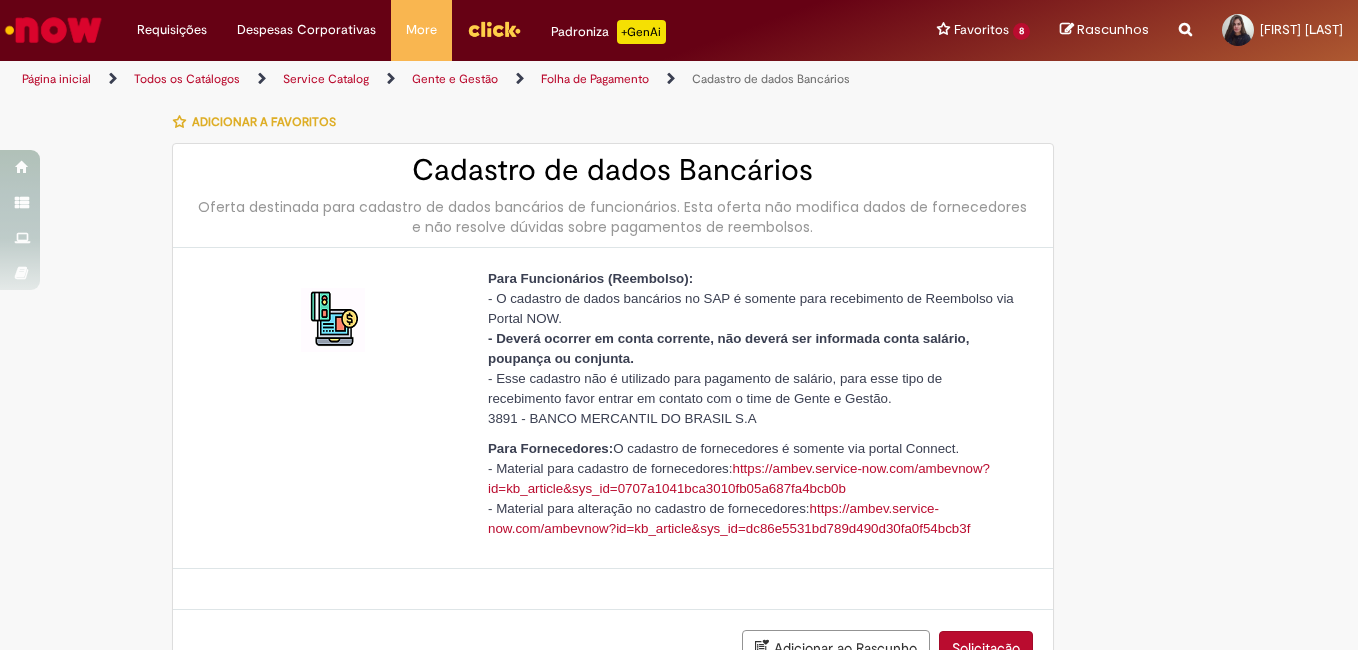 scroll, scrollTop: 0, scrollLeft: 0, axis: both 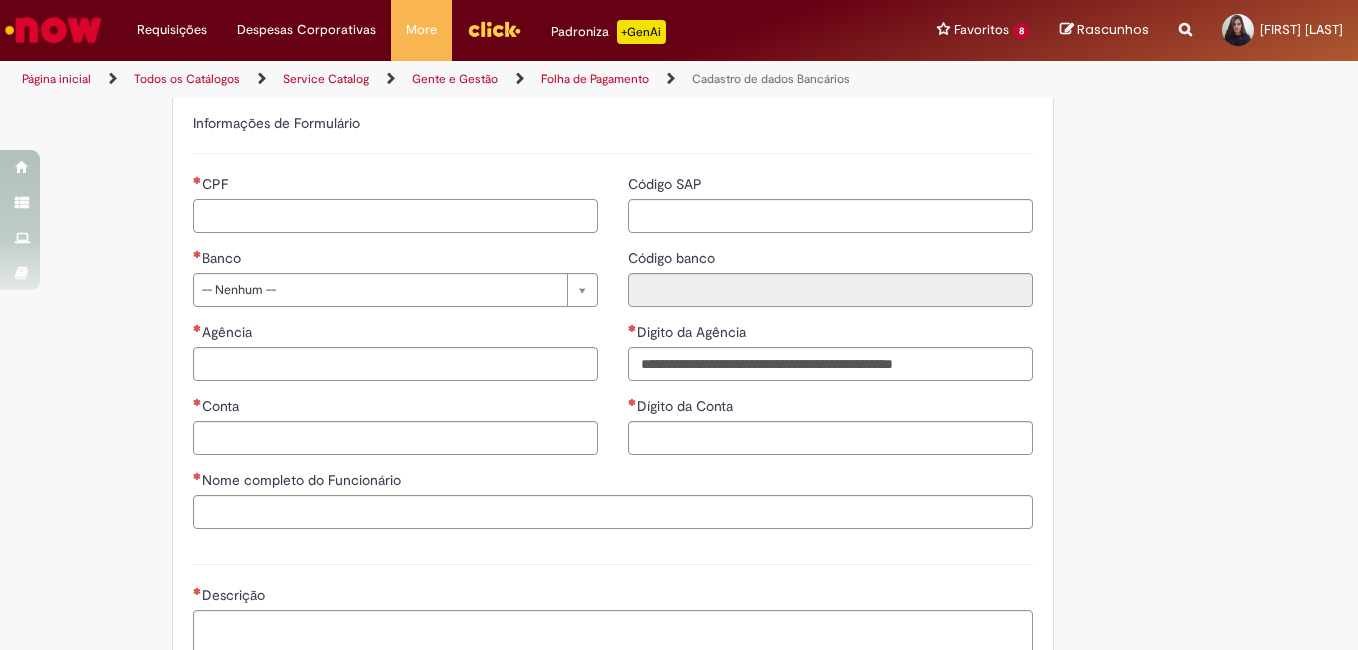 click on "CPF" at bounding box center (395, 216) 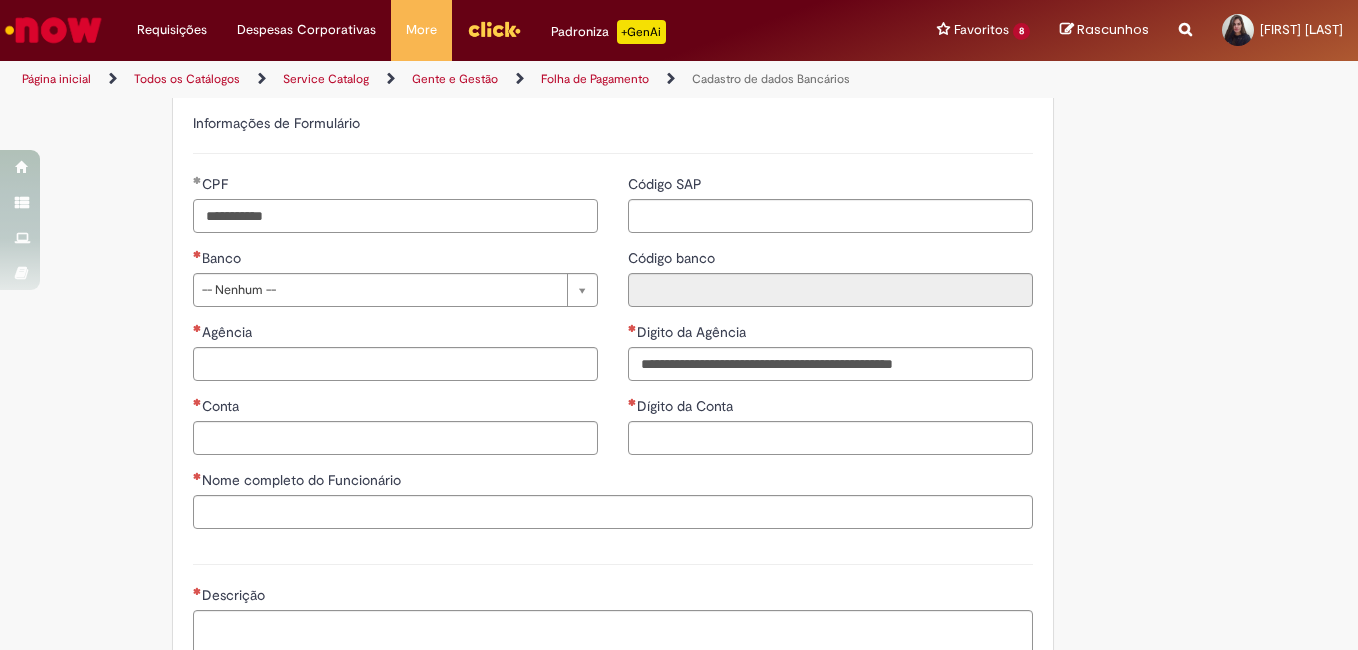 type on "**********" 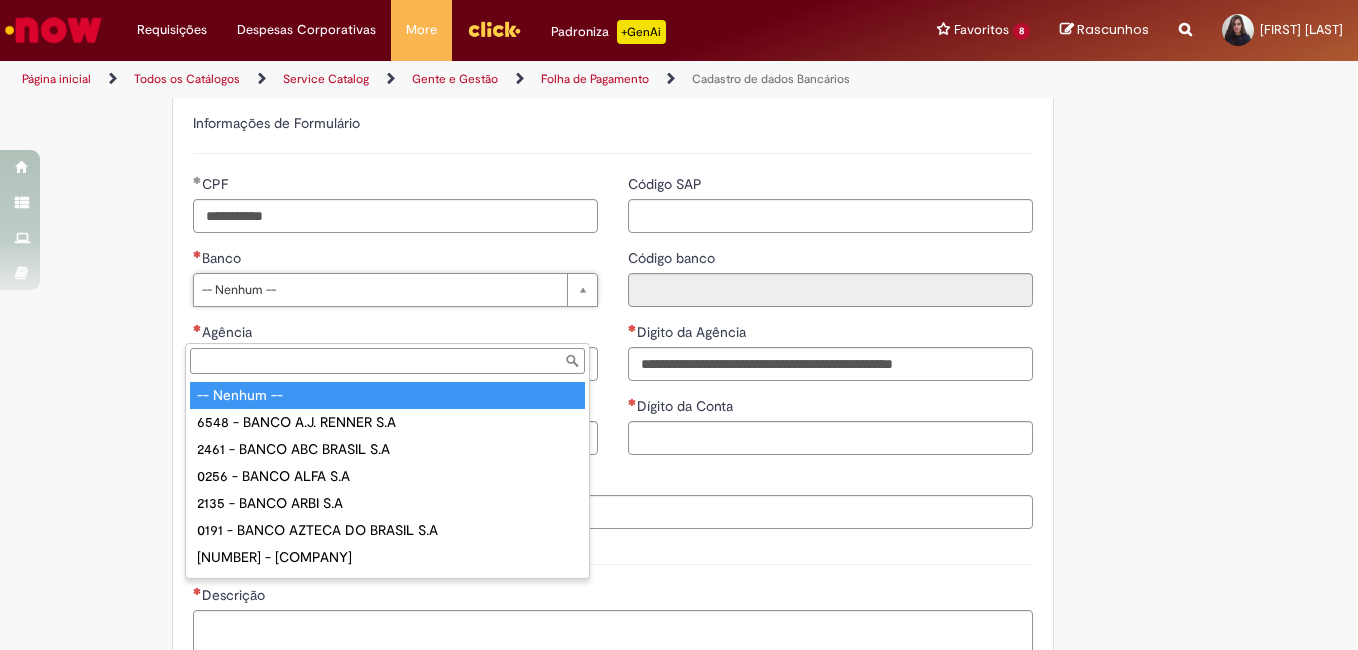 type on "*" 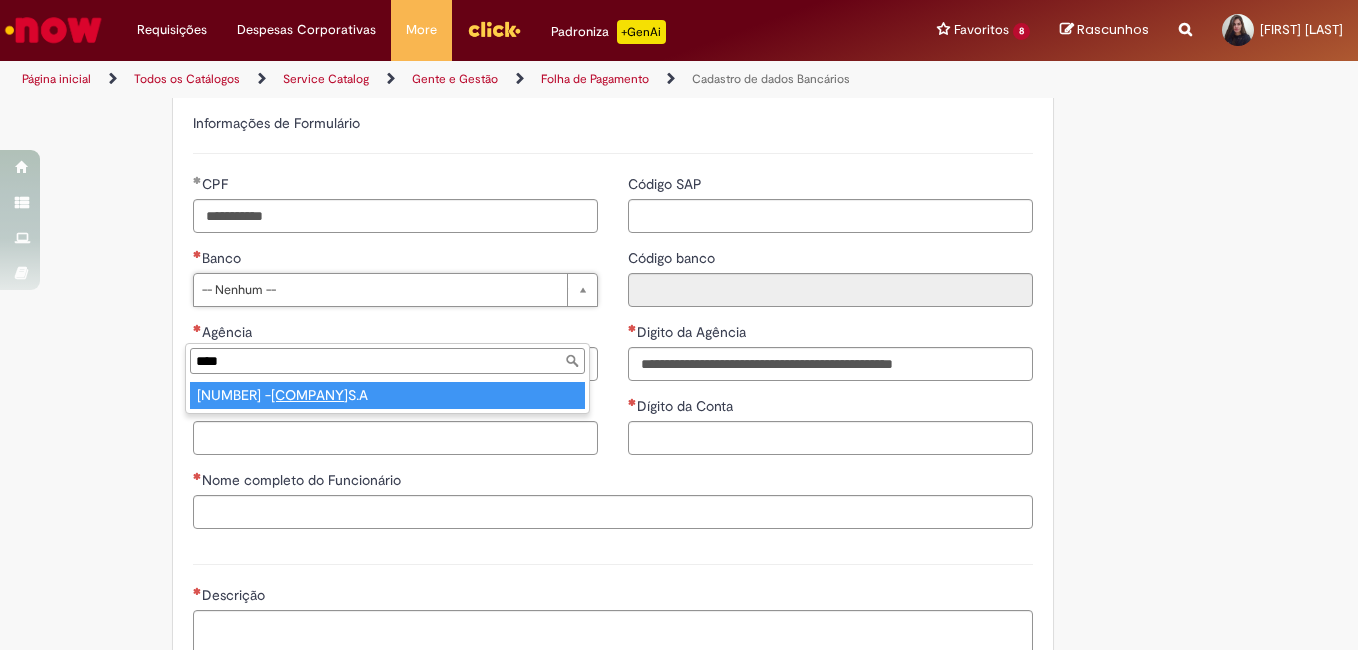 type on "**********" 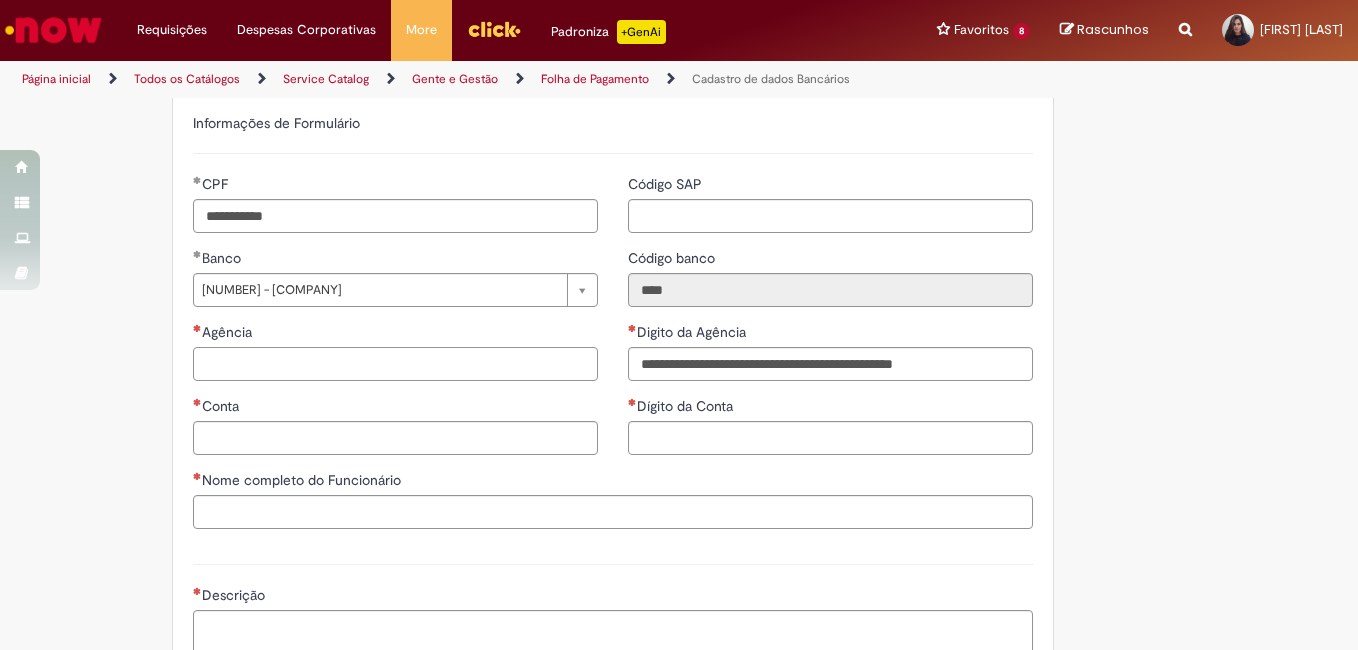 click on "Agência" at bounding box center (395, 364) 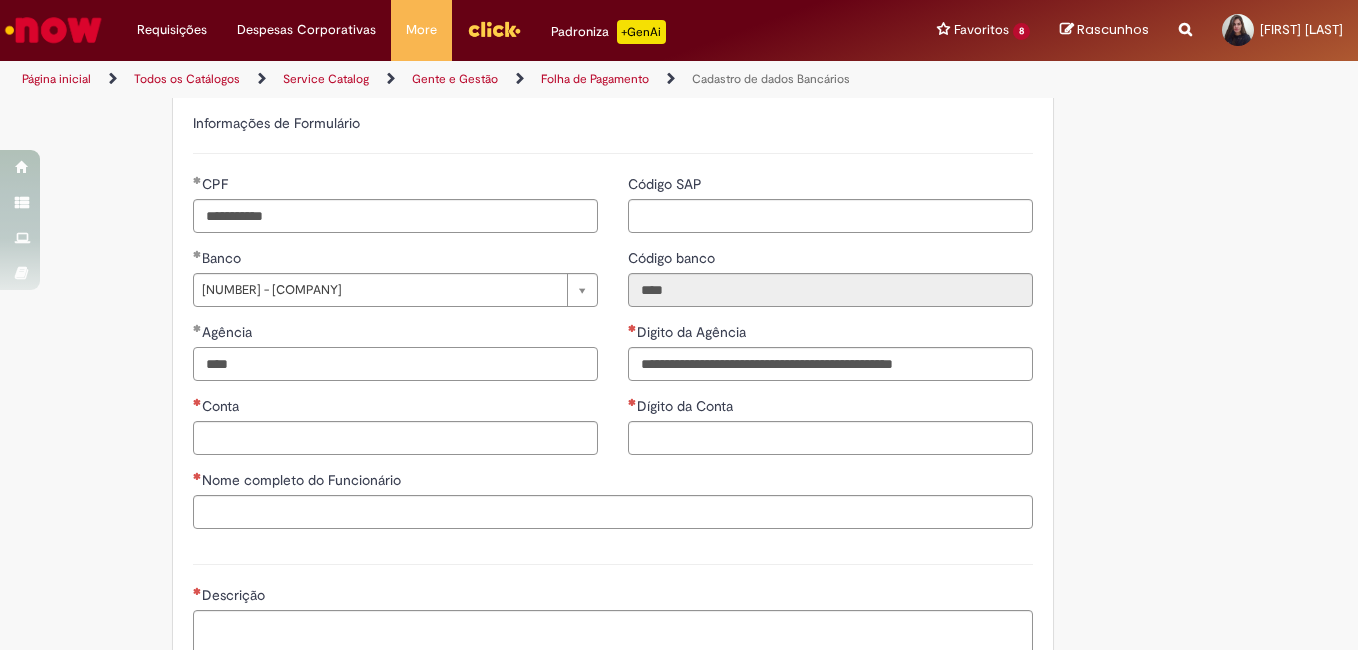 type on "****" 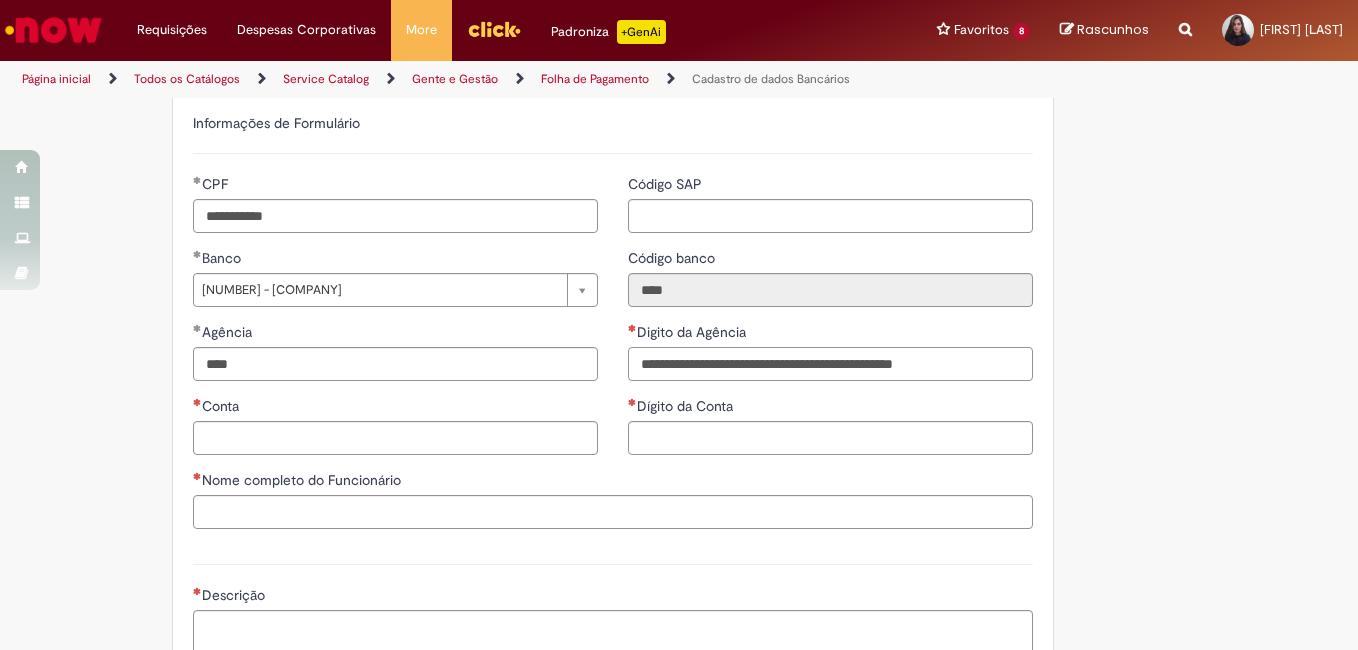 click on "Digito da Agência" at bounding box center (830, 364) 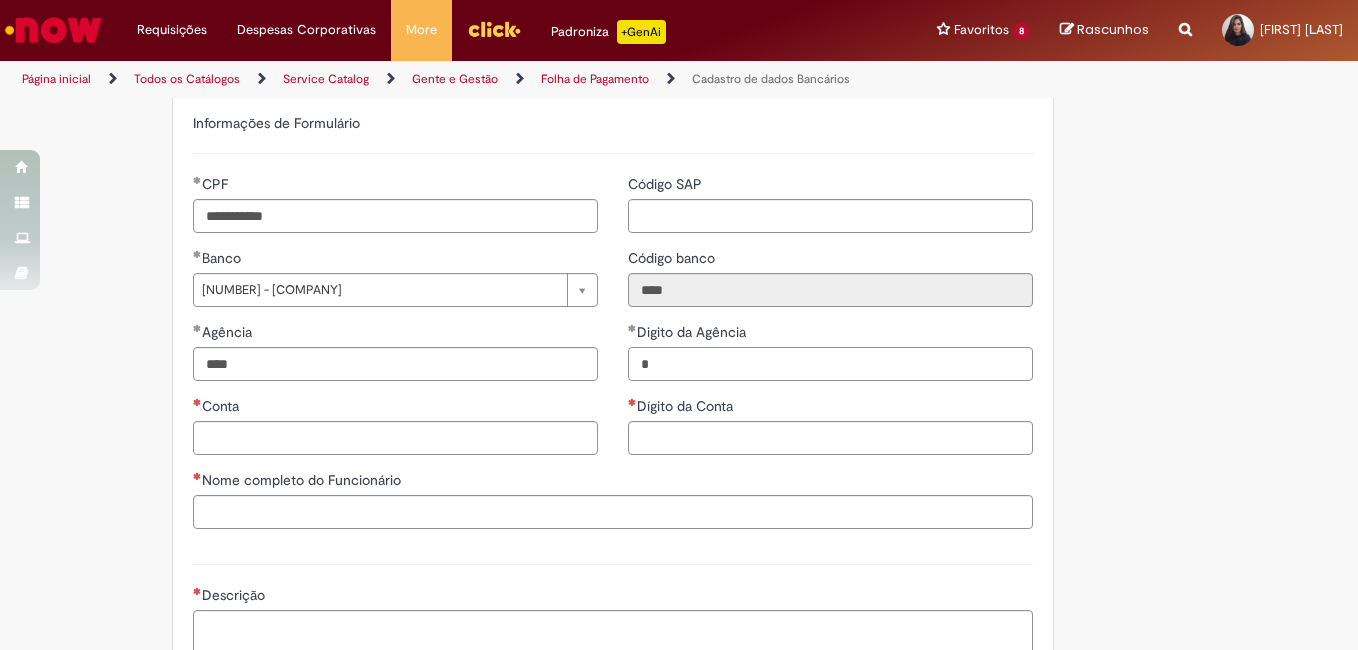 type on "*" 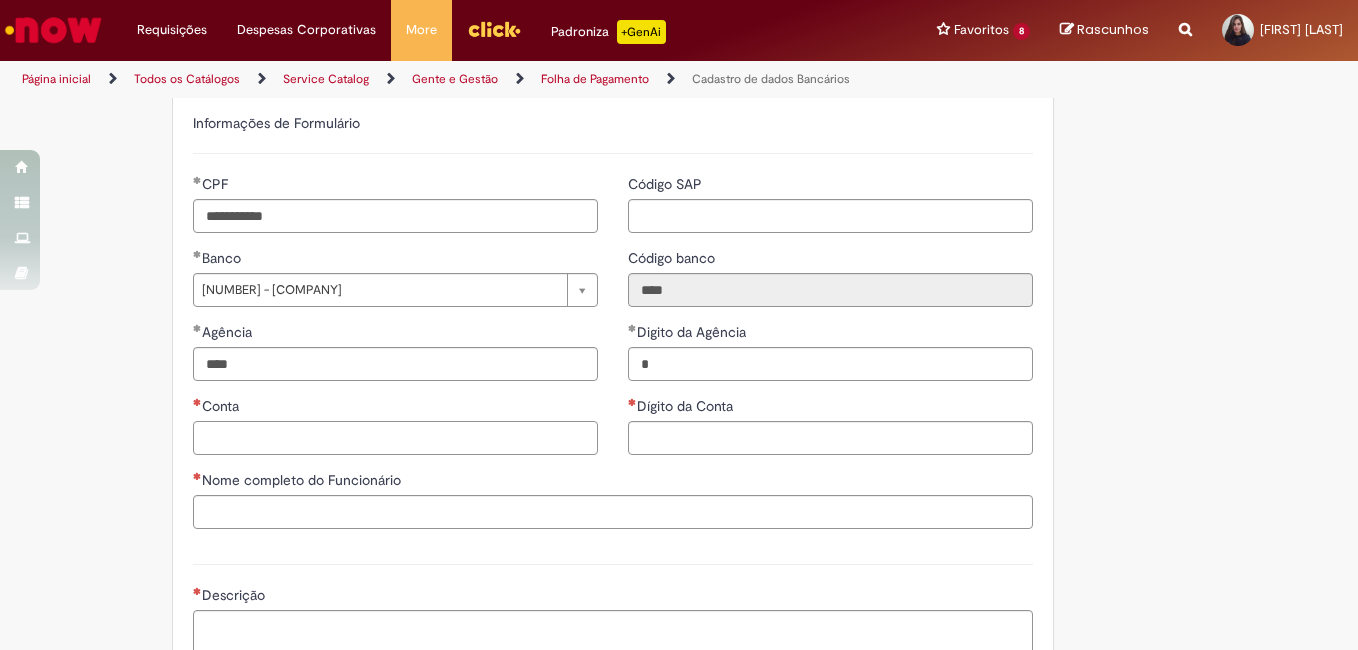click on "Conta" at bounding box center [395, 438] 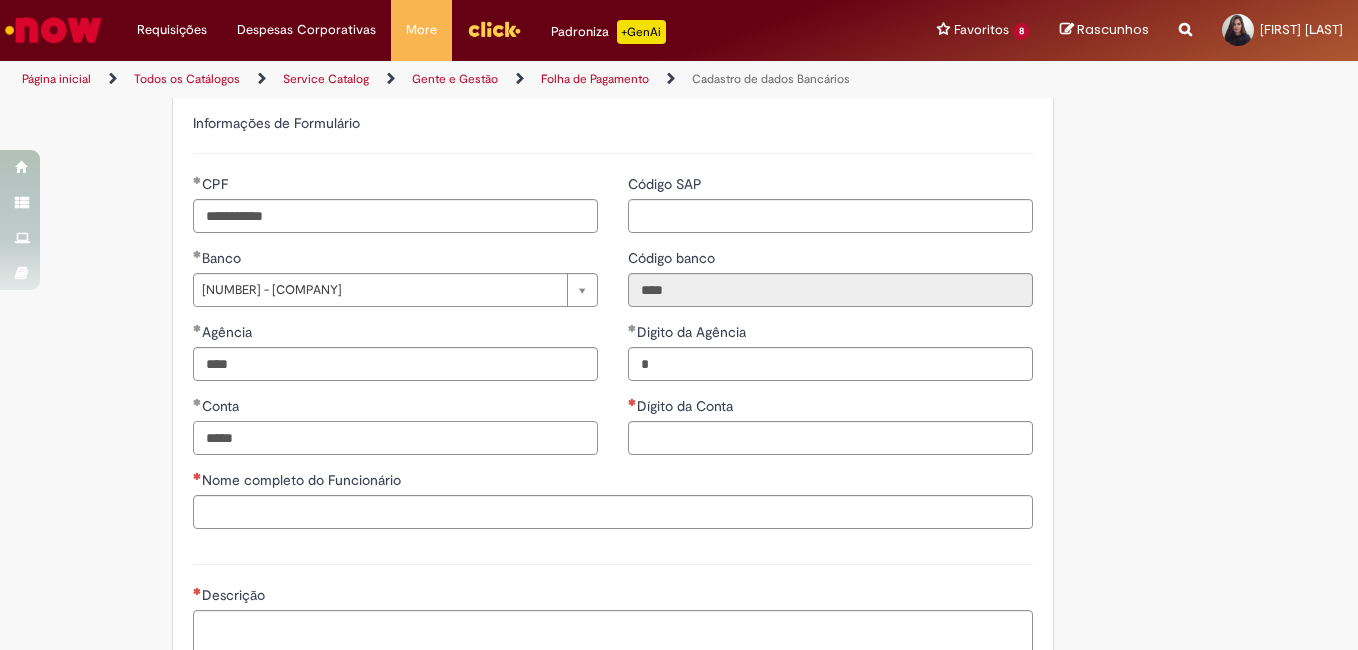 type on "*****" 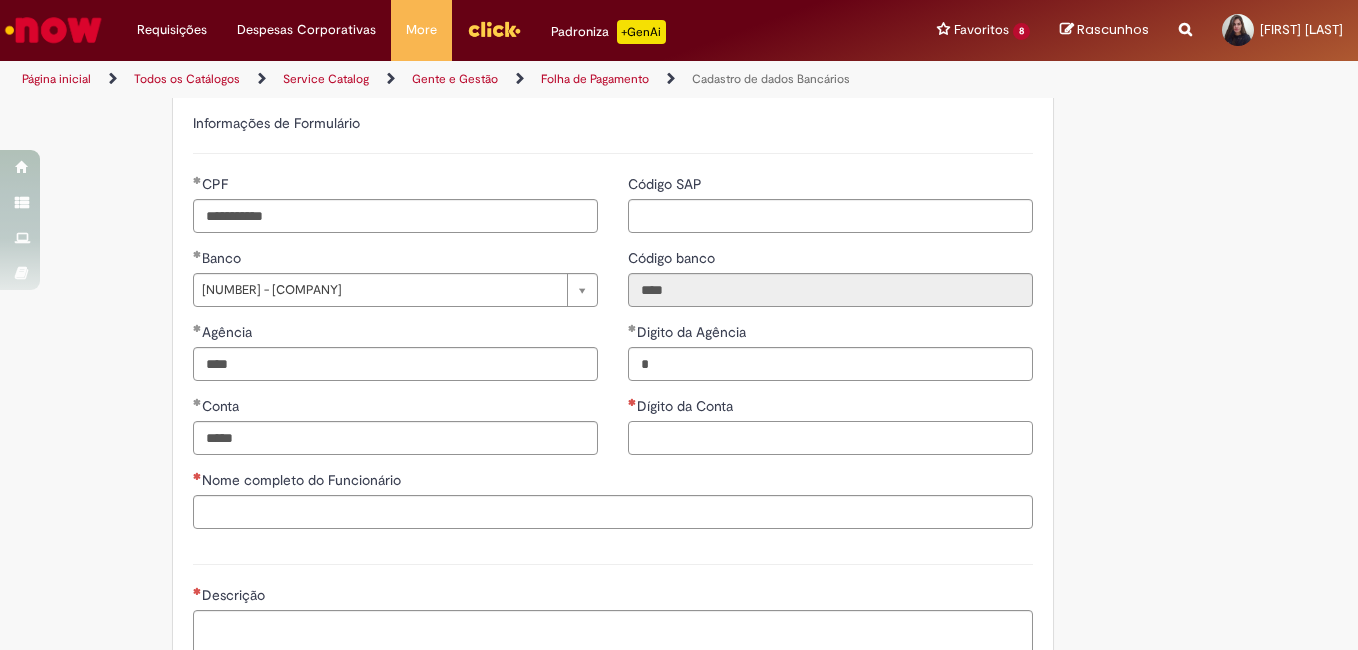 click on "Dígito da Conta" at bounding box center (830, 438) 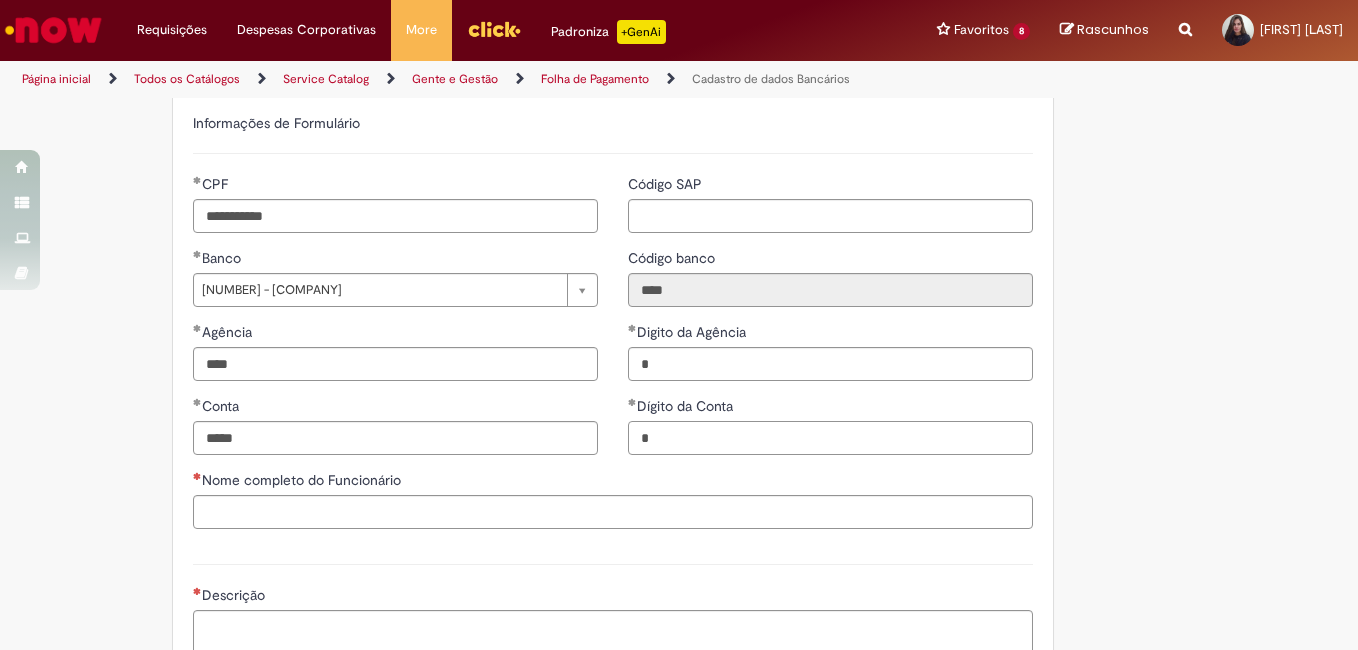 type on "*" 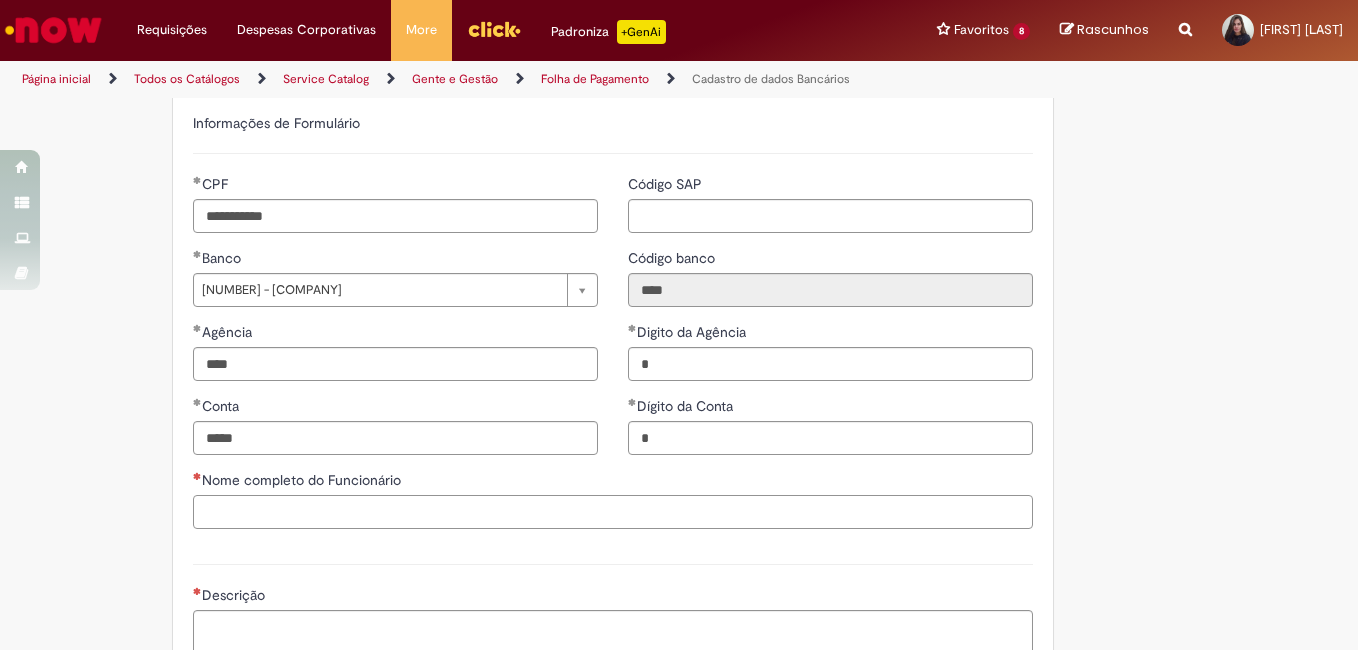 click on "Nome completo do Funcionário" at bounding box center (613, 512) 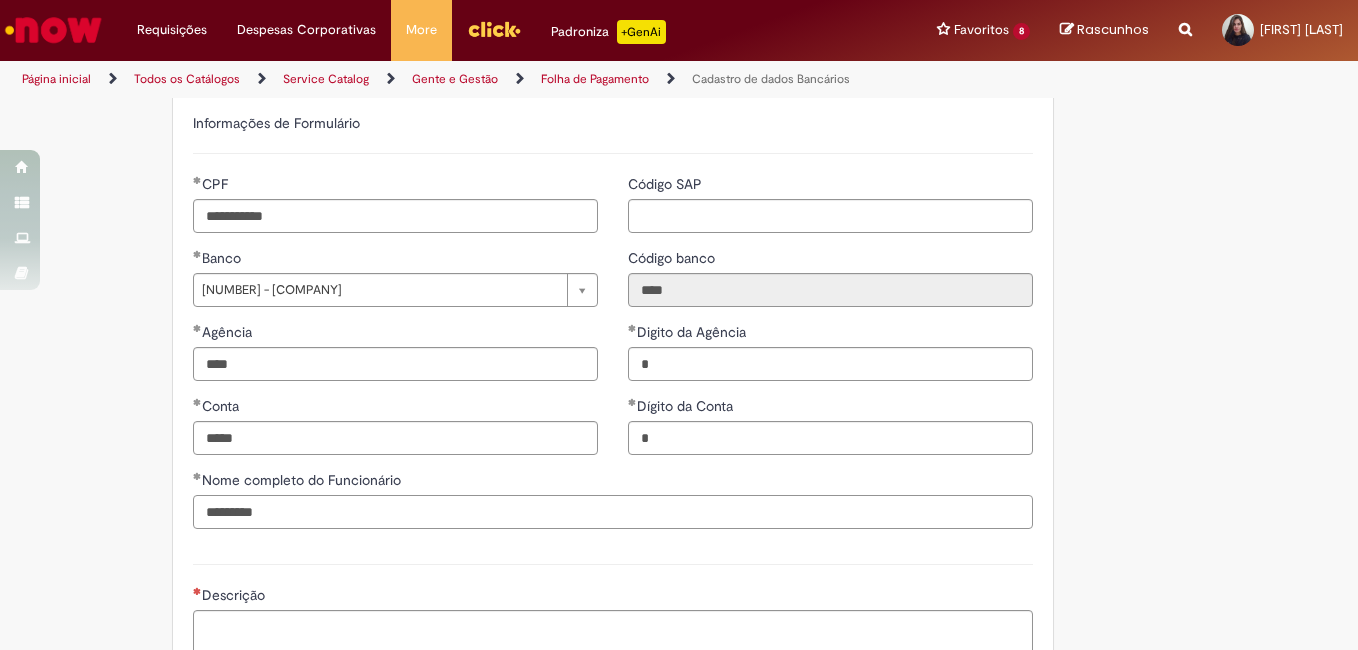 click on "********" at bounding box center [613, 512] 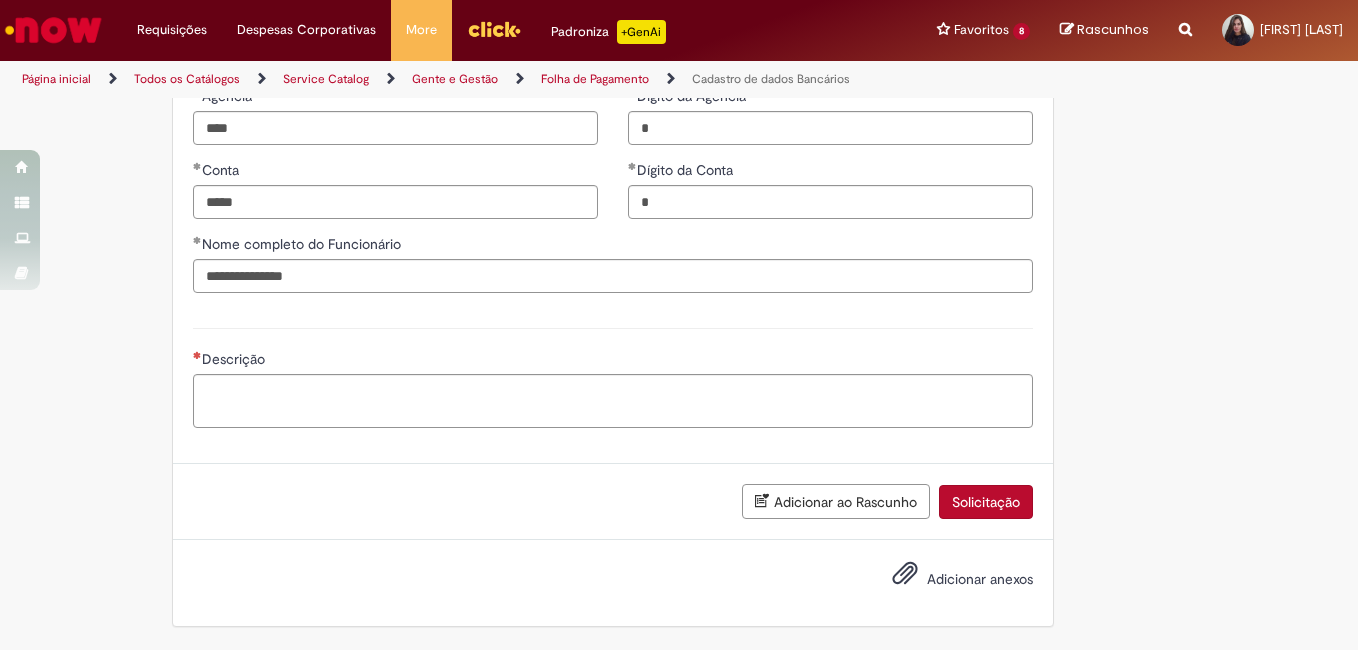 scroll, scrollTop: 1047, scrollLeft: 0, axis: vertical 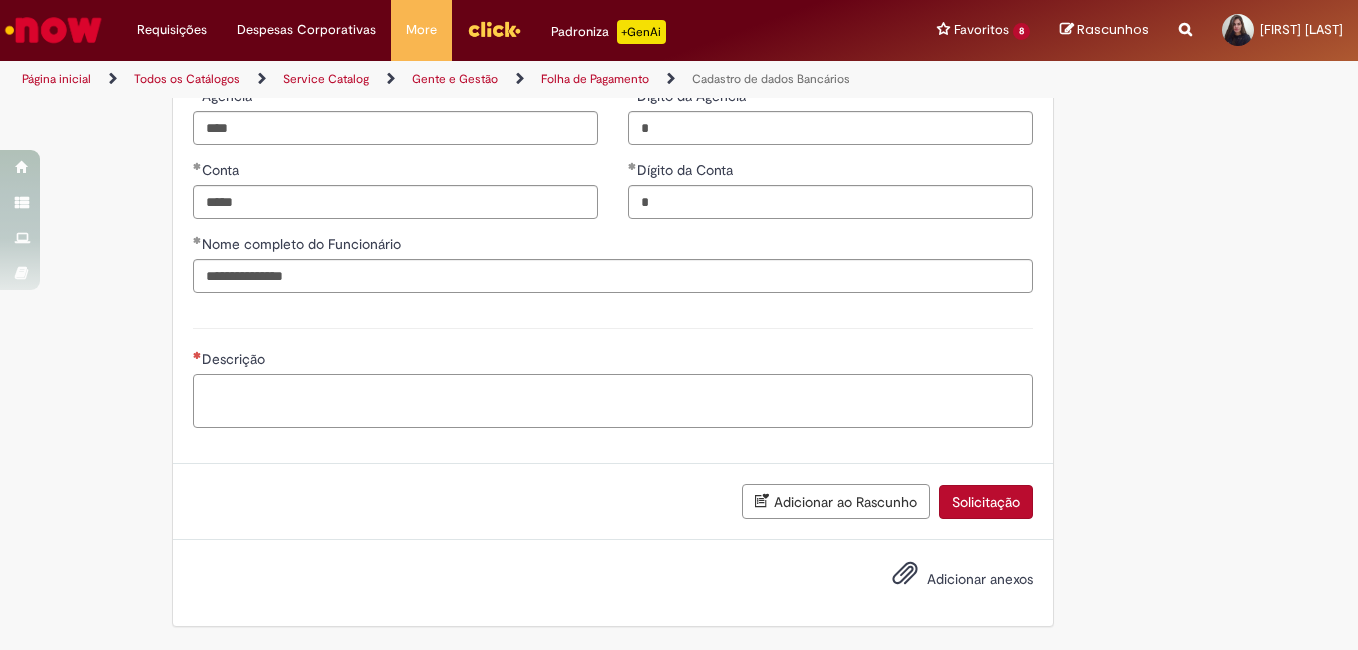 click on "Descrição" at bounding box center (613, 401) 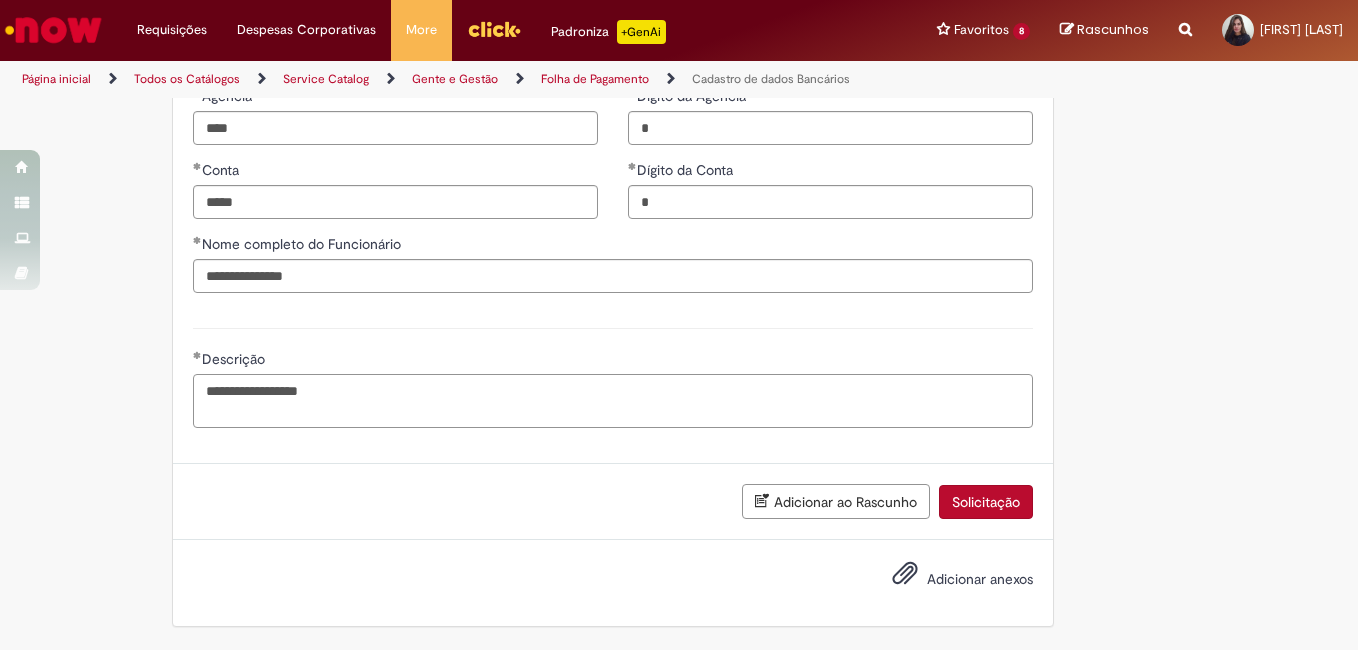 type on "**********" 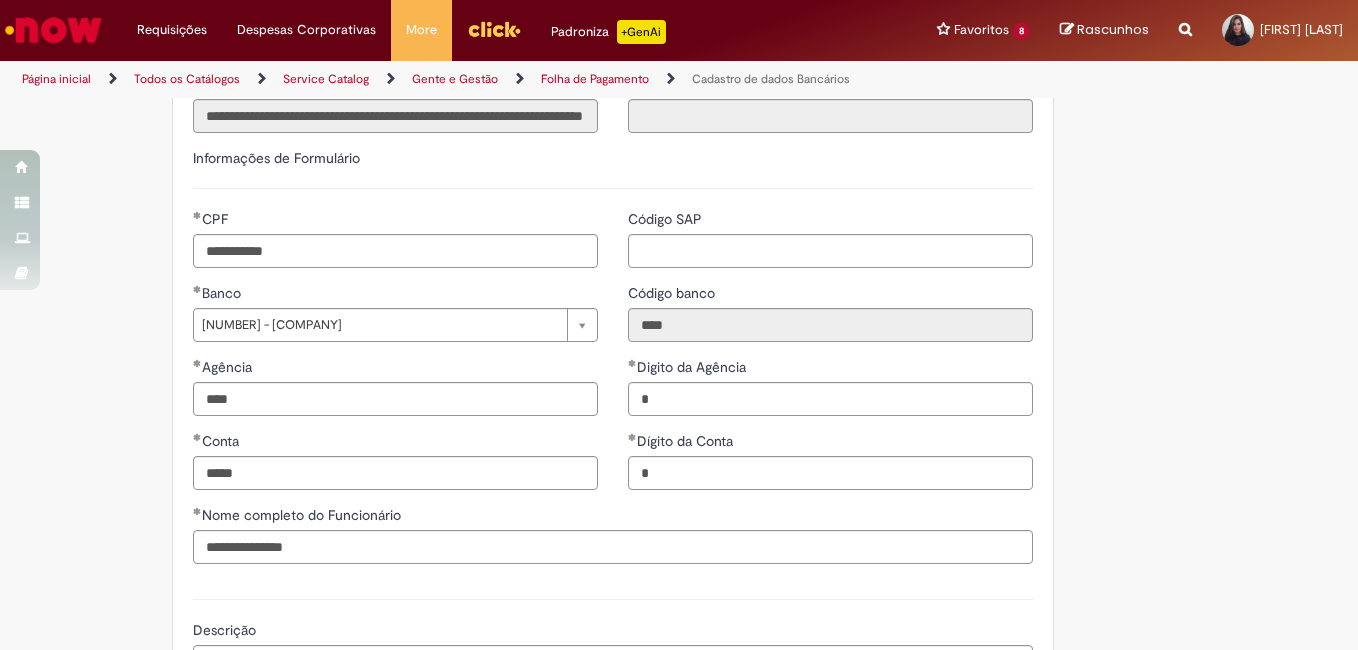 scroll, scrollTop: 1047, scrollLeft: 0, axis: vertical 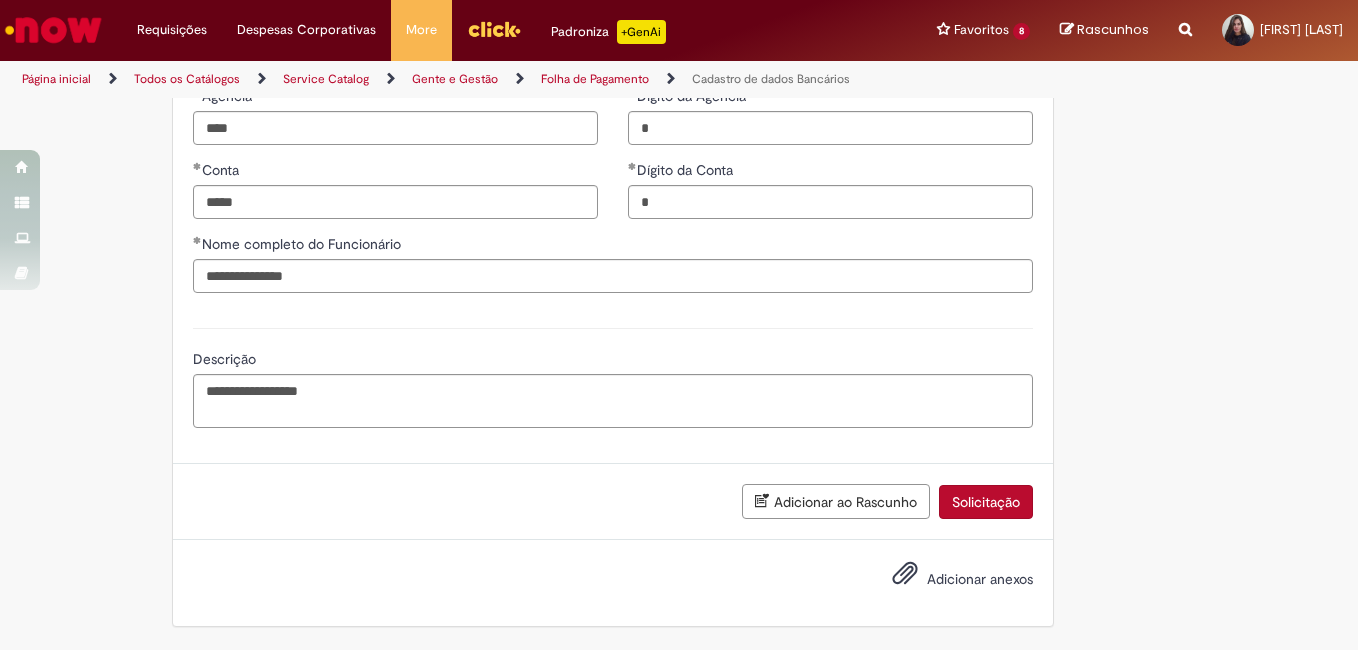 click on "Adicionar anexos" at bounding box center [980, 579] 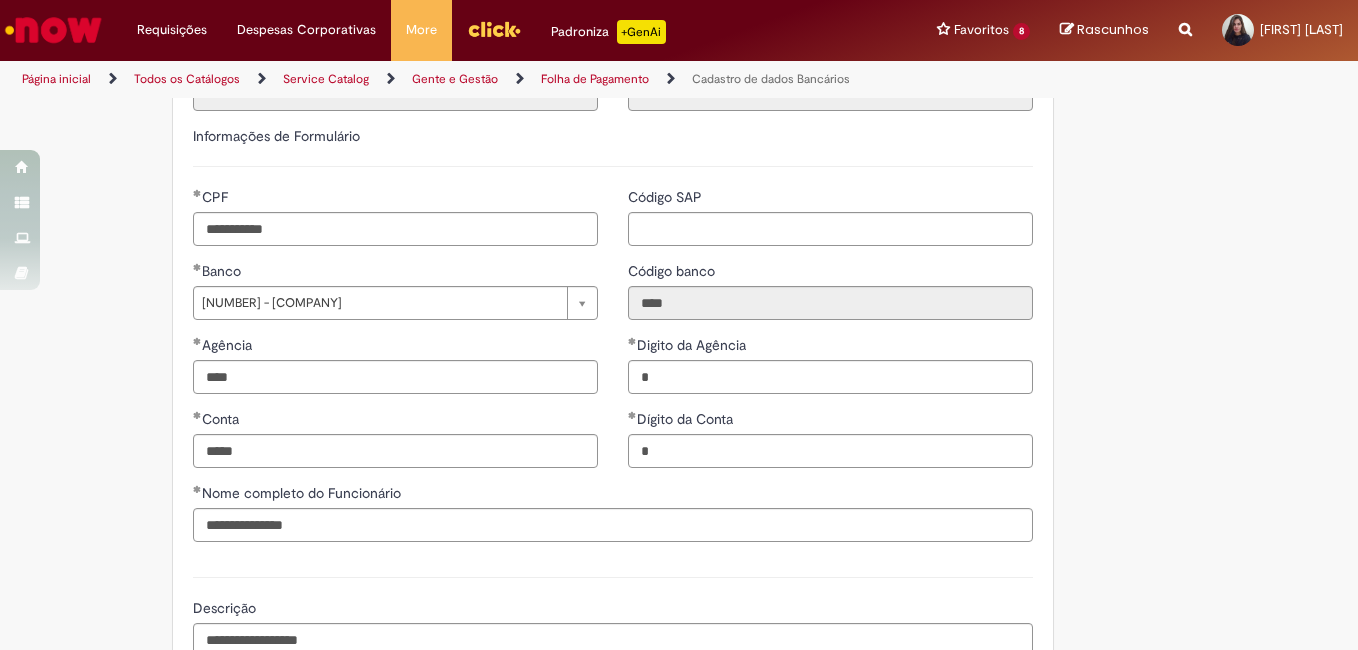 scroll, scrollTop: 740, scrollLeft: 0, axis: vertical 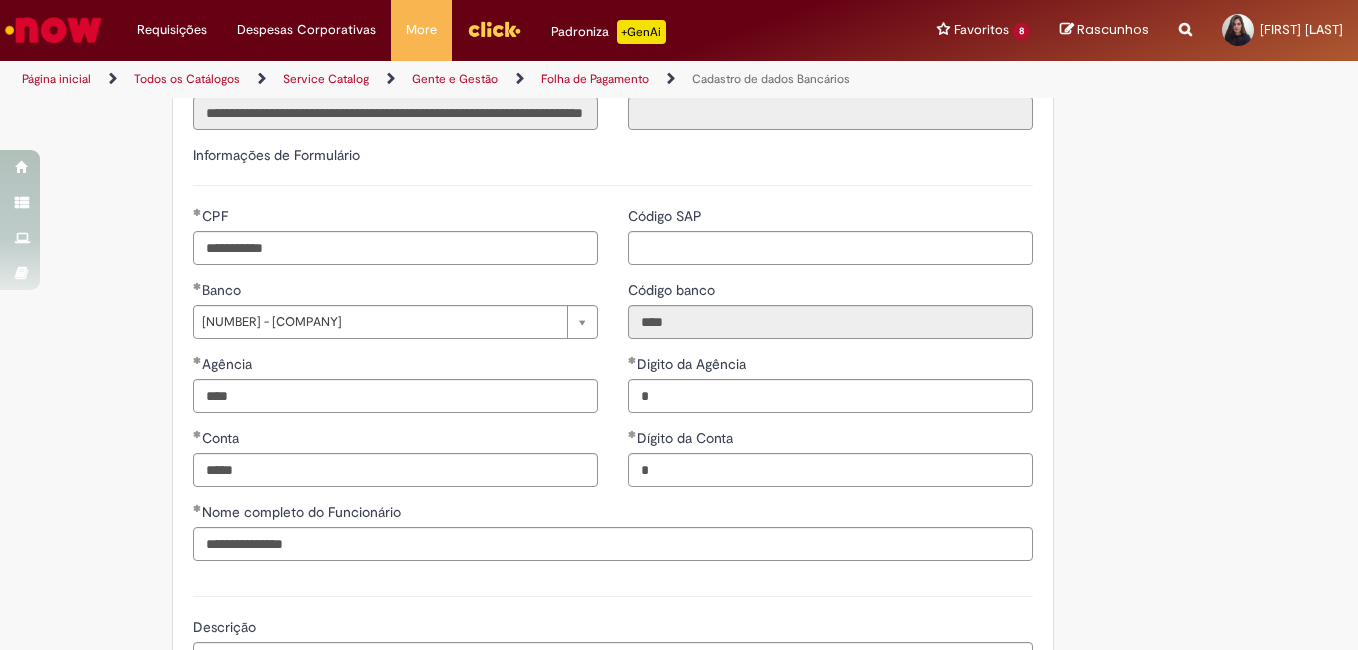 click on "Requisições
Exibir Todas as Solicitações
Requisições
Exibir Todas as Solicitações
Despesas Corporativas
Minhas Despesas
Solicitar Adiantamento de Viagem
Solicitar Reembolso
Despesas Corporativas
Minhas Despesas
Solicitar Adiantamento de Viagem
Solicitar Reembolso
More
Minhas Pastas
Gestão de acessos
Solicitar Compra
Colabora
More
Minhas Pastas
Gestão de acessos
Solicitar Compra
Colabora
Padroniza  +GenAi
Favoritos   8
Exibir todos os Favoritos
VPO Portal" at bounding box center [732, 30] 